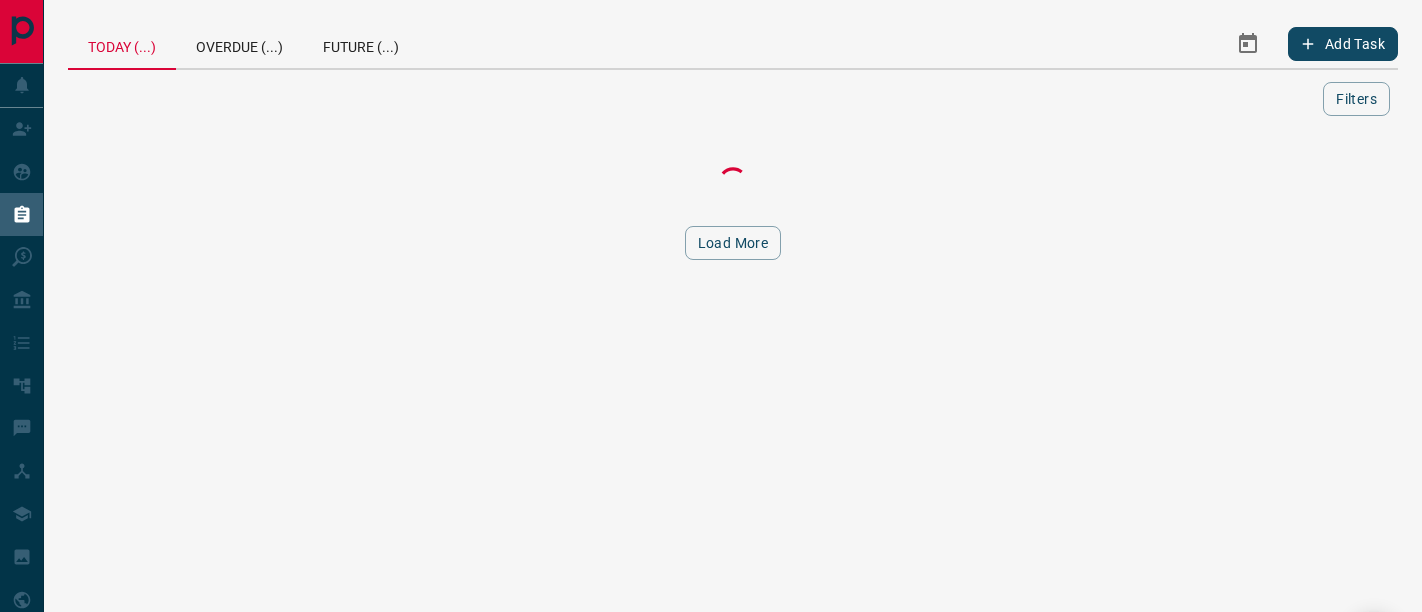 scroll, scrollTop: 0, scrollLeft: 0, axis: both 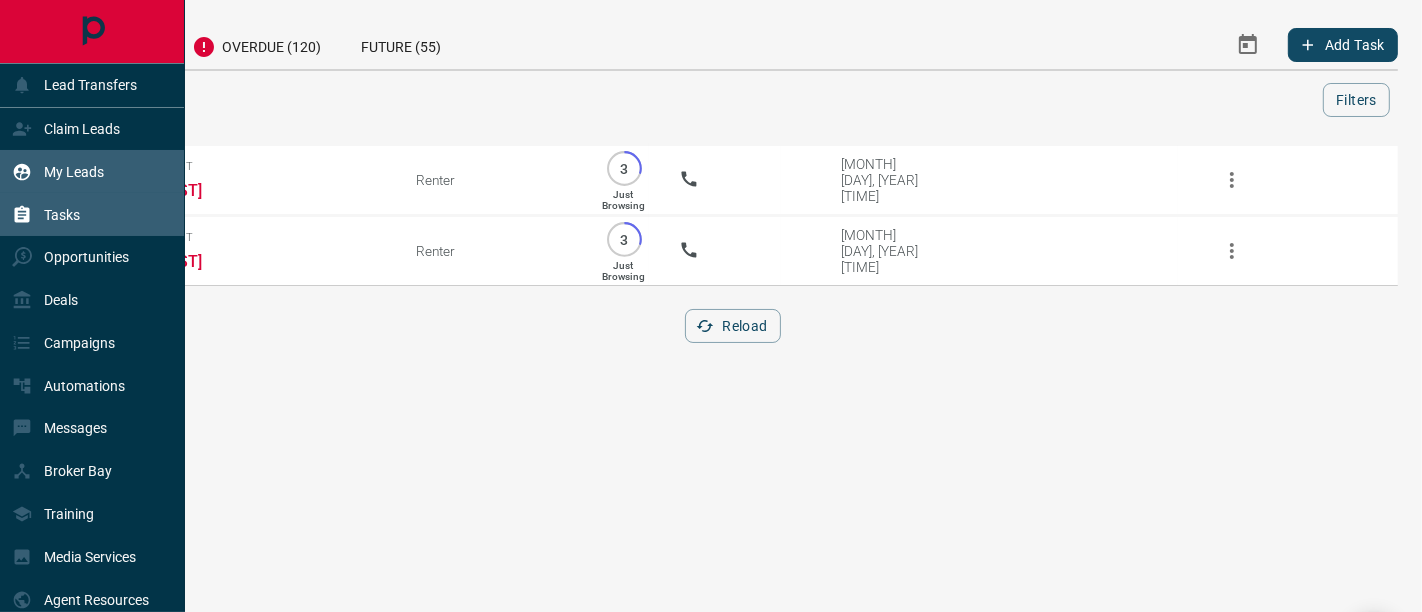 click on "My Leads" at bounding box center (74, 172) 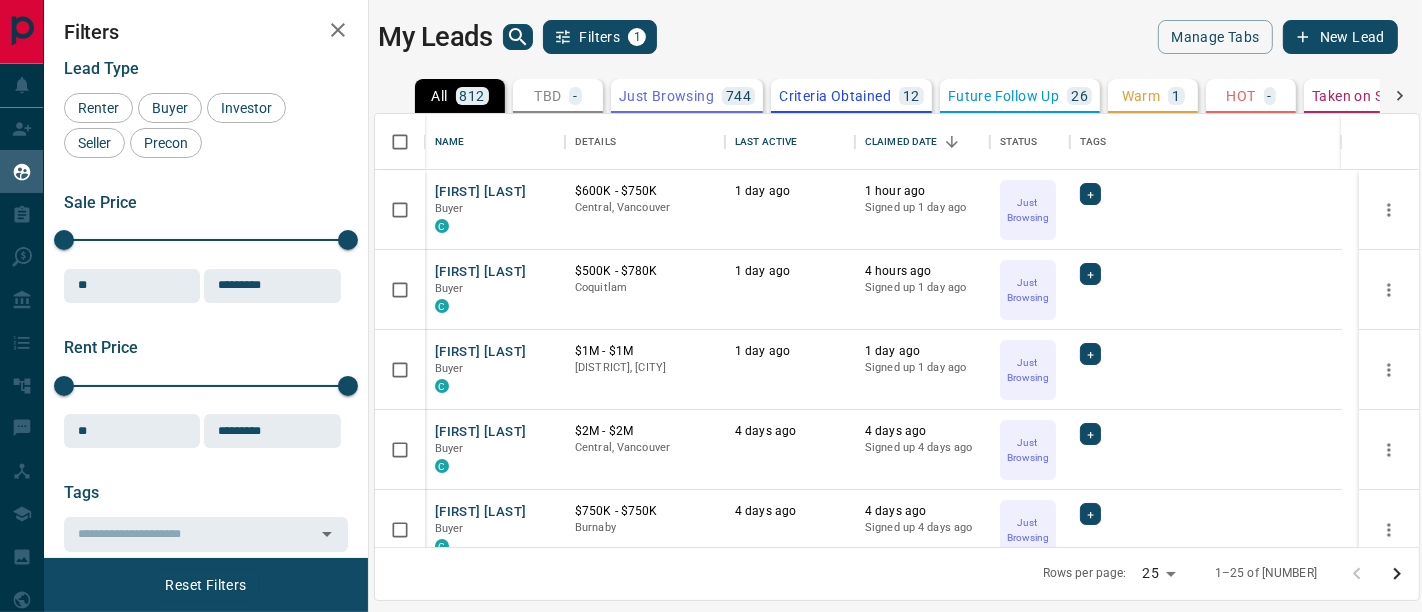 scroll, scrollTop: 17, scrollLeft: 18, axis: both 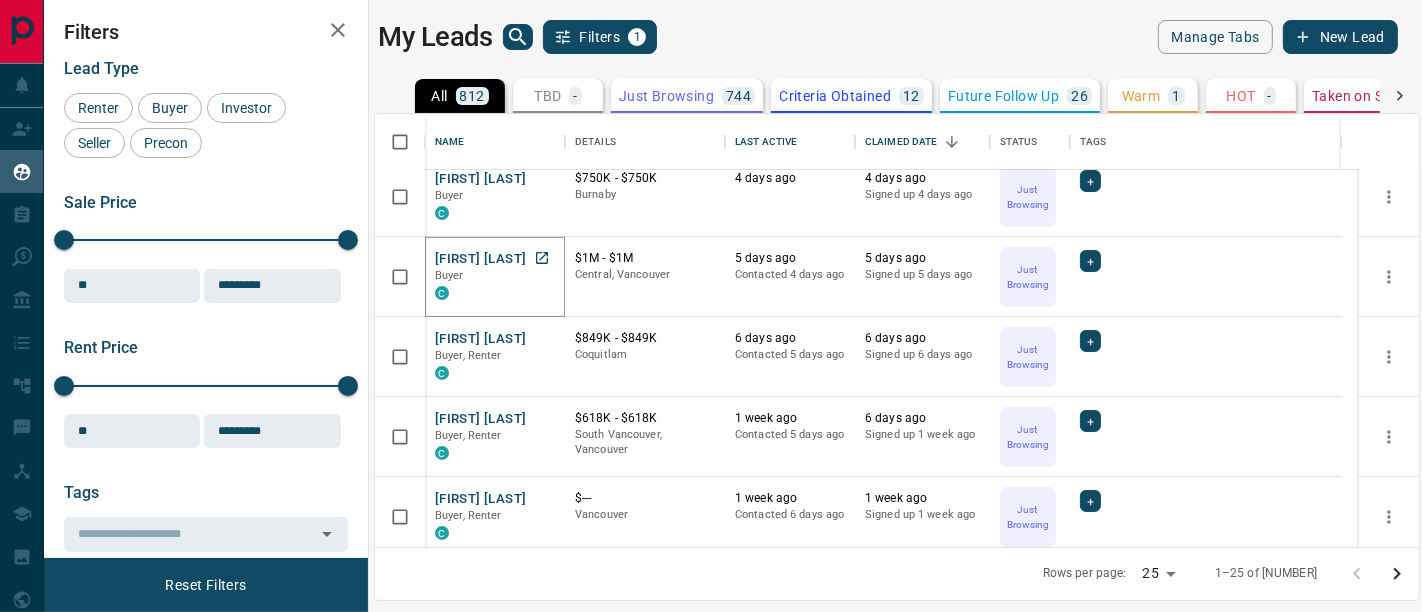 click on "[FIRST] [LAST]" at bounding box center [480, 259] 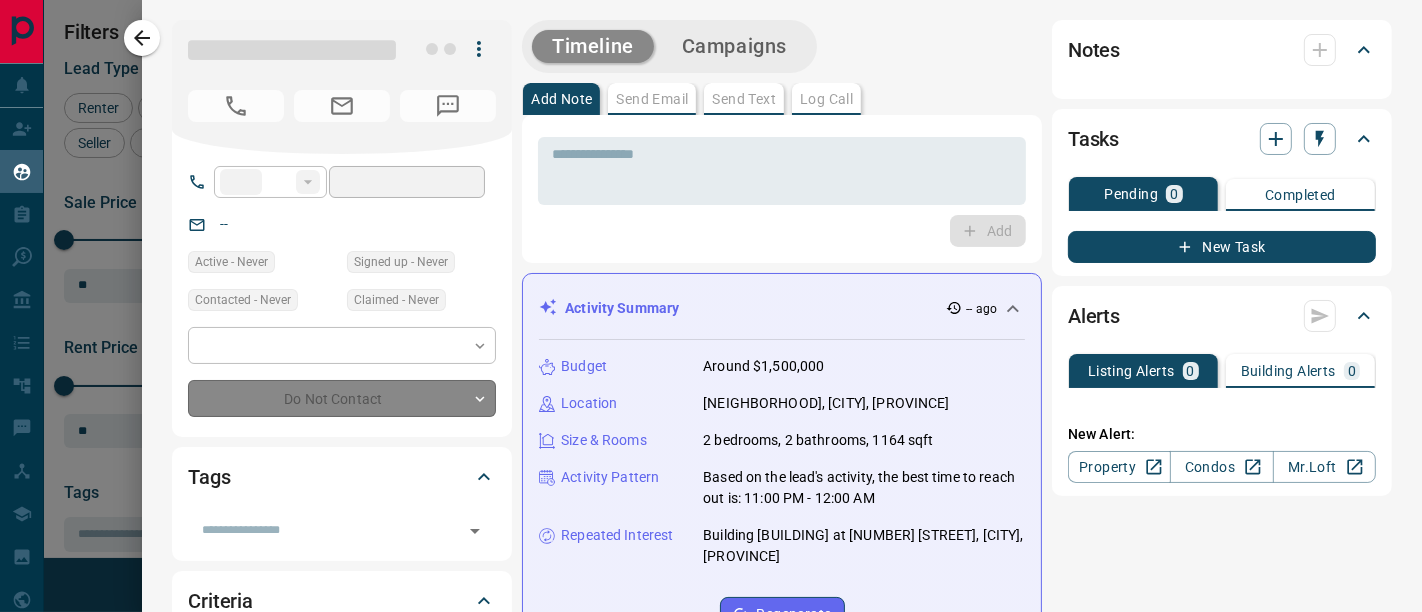 type on "**" 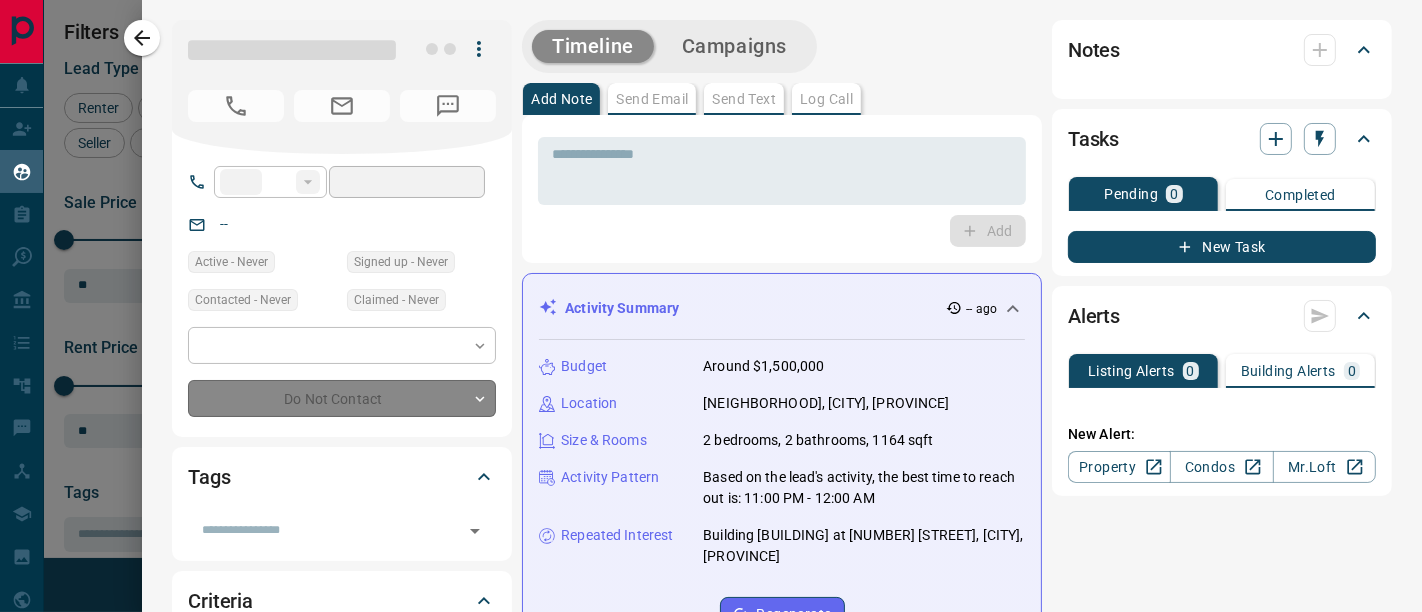 type on "**********" 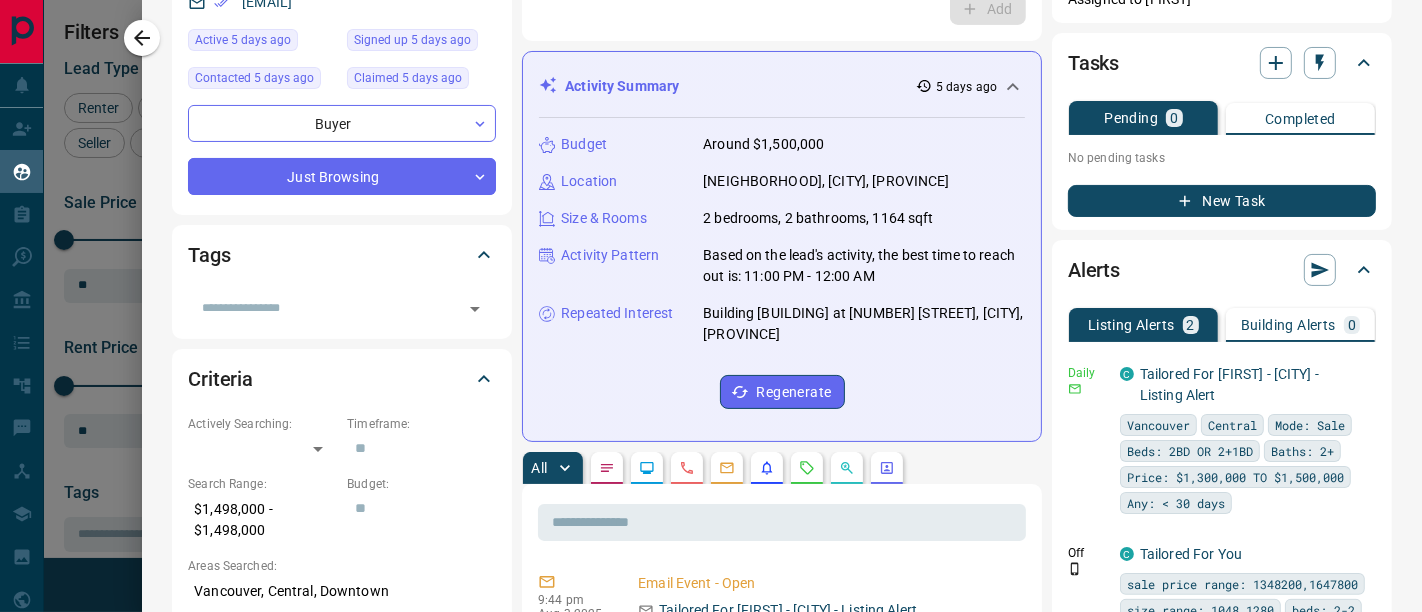 scroll, scrollTop: 0, scrollLeft: 0, axis: both 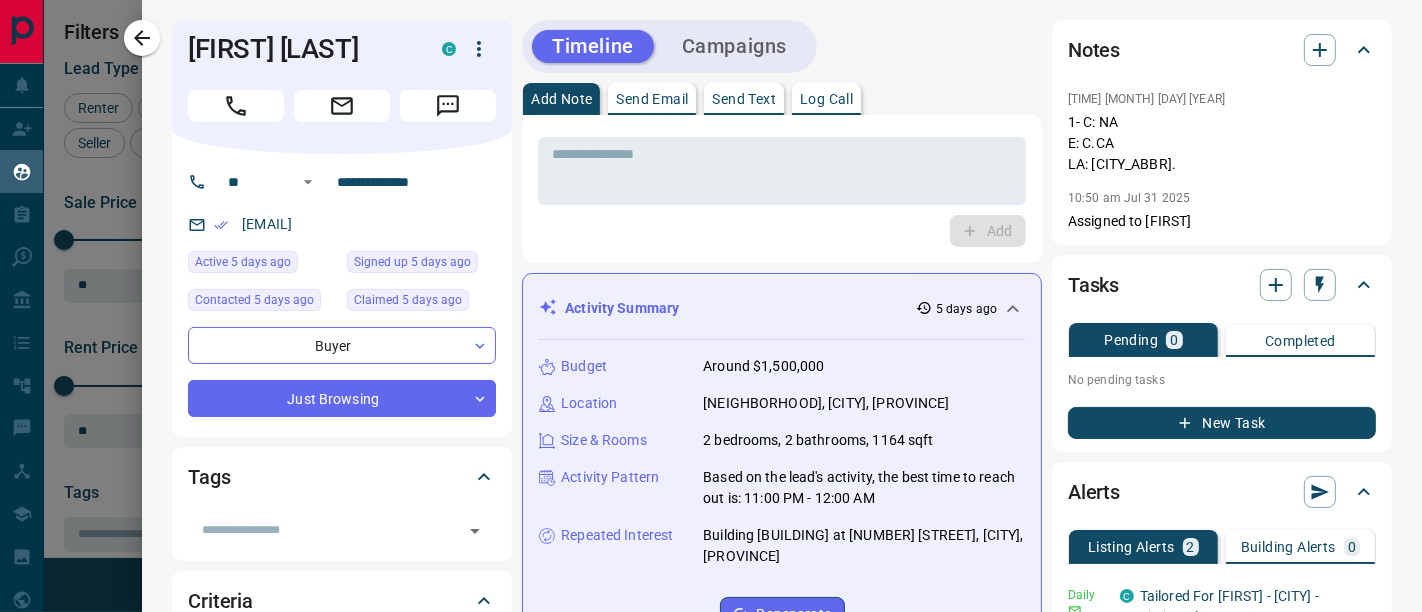 click on "Log Call" at bounding box center (826, 99) 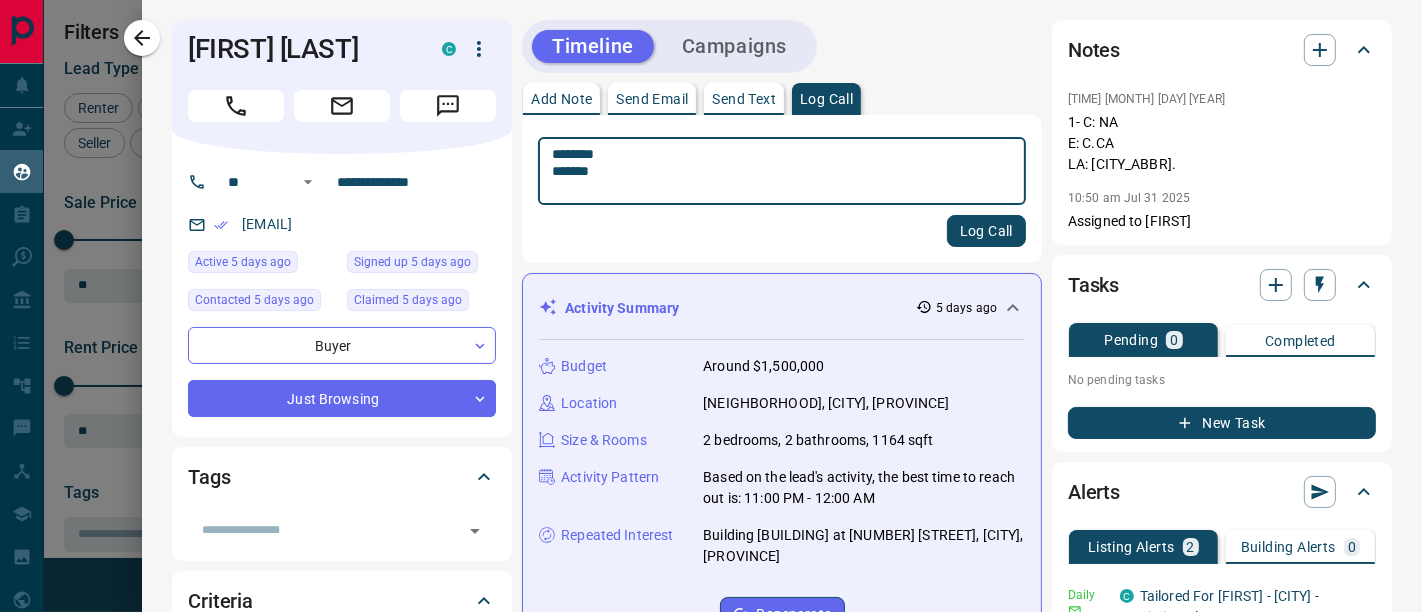type on "********
*******" 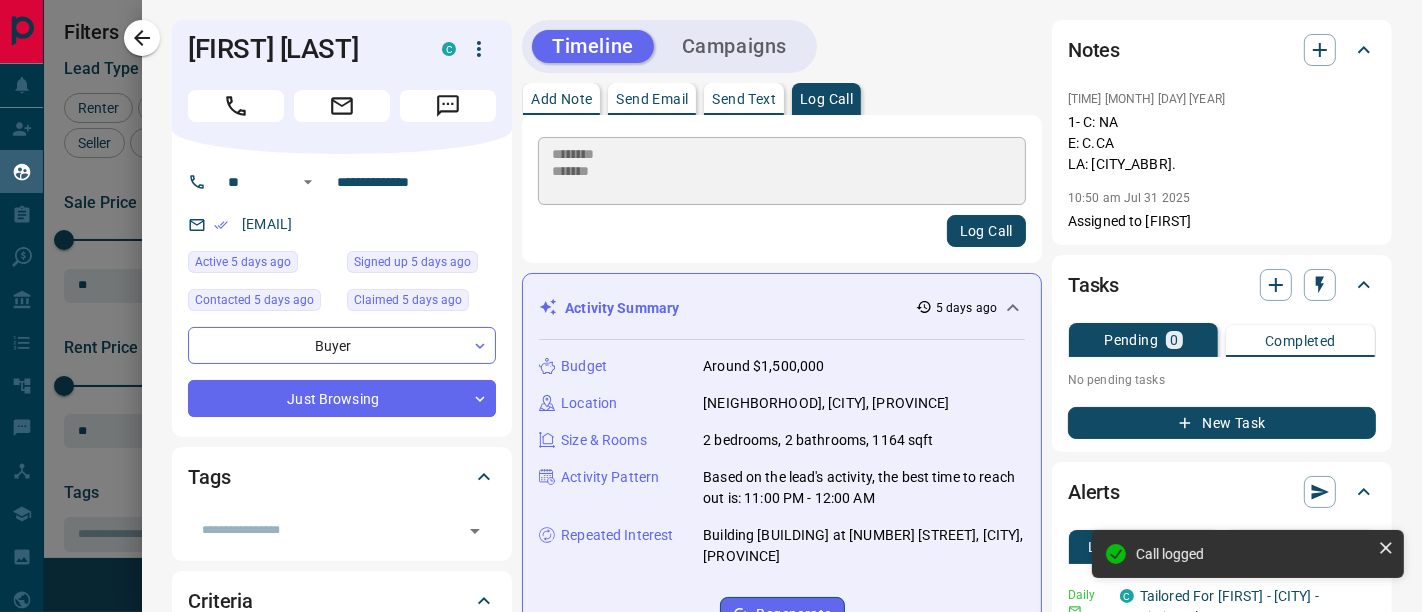 type 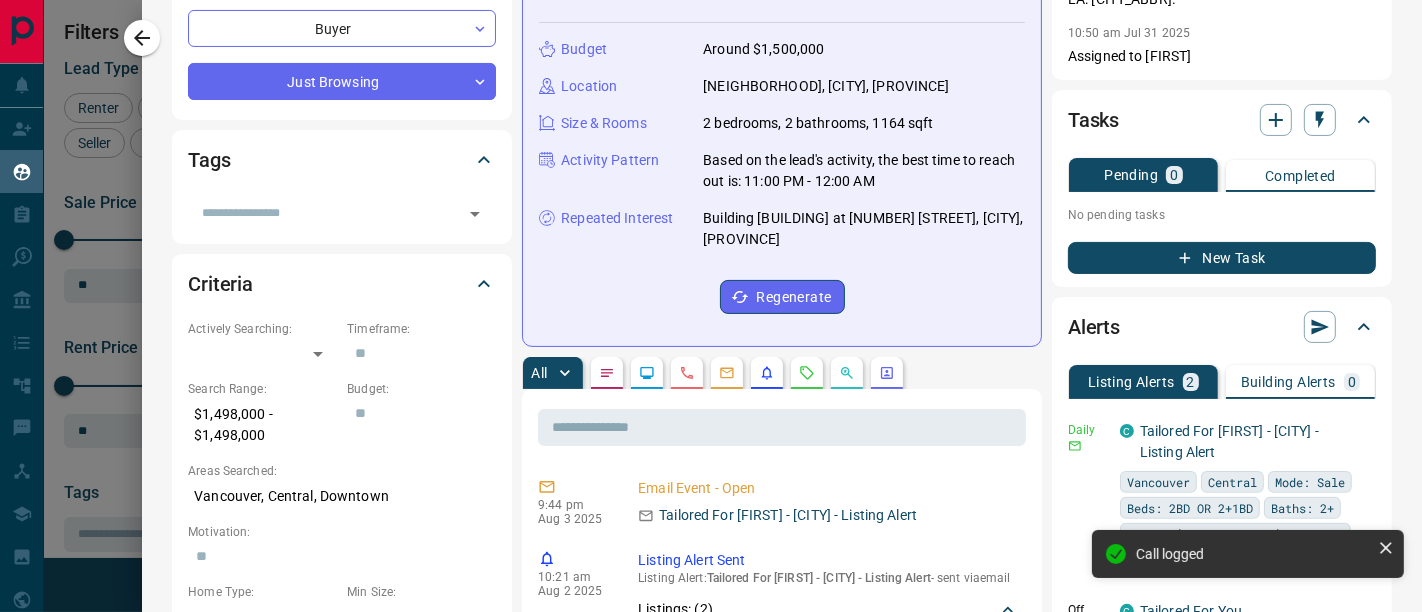 scroll, scrollTop: 333, scrollLeft: 0, axis: vertical 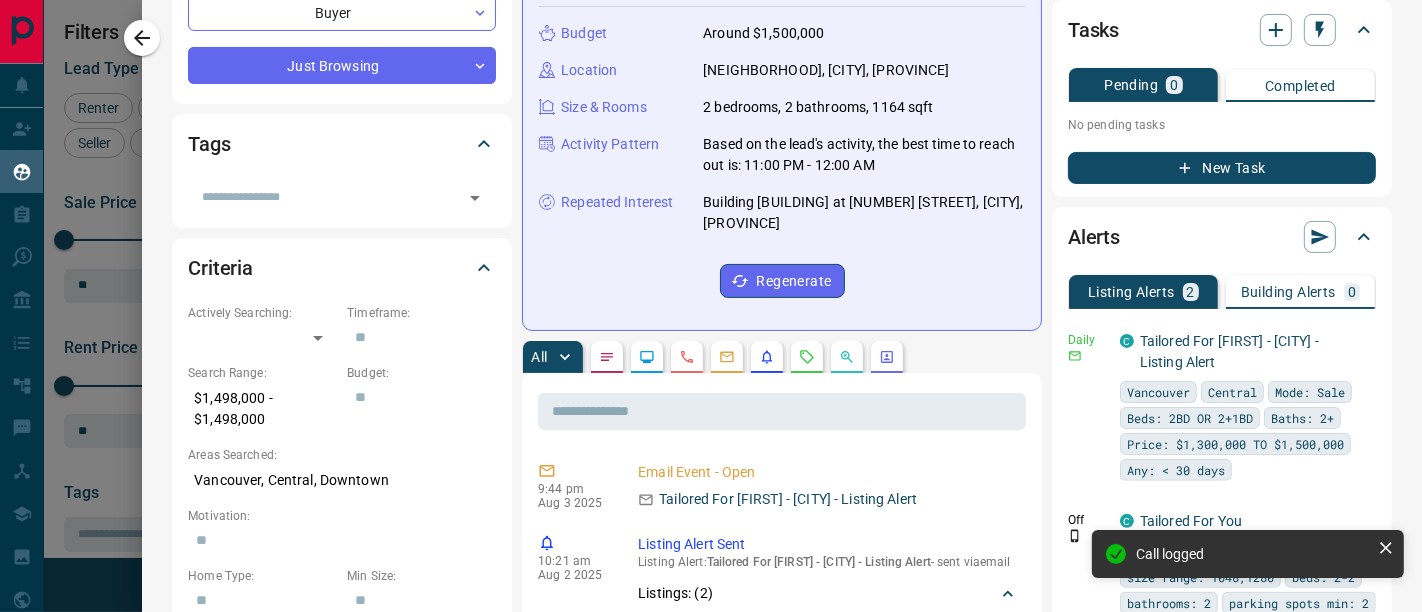 click on "New Task" at bounding box center [1222, 168] 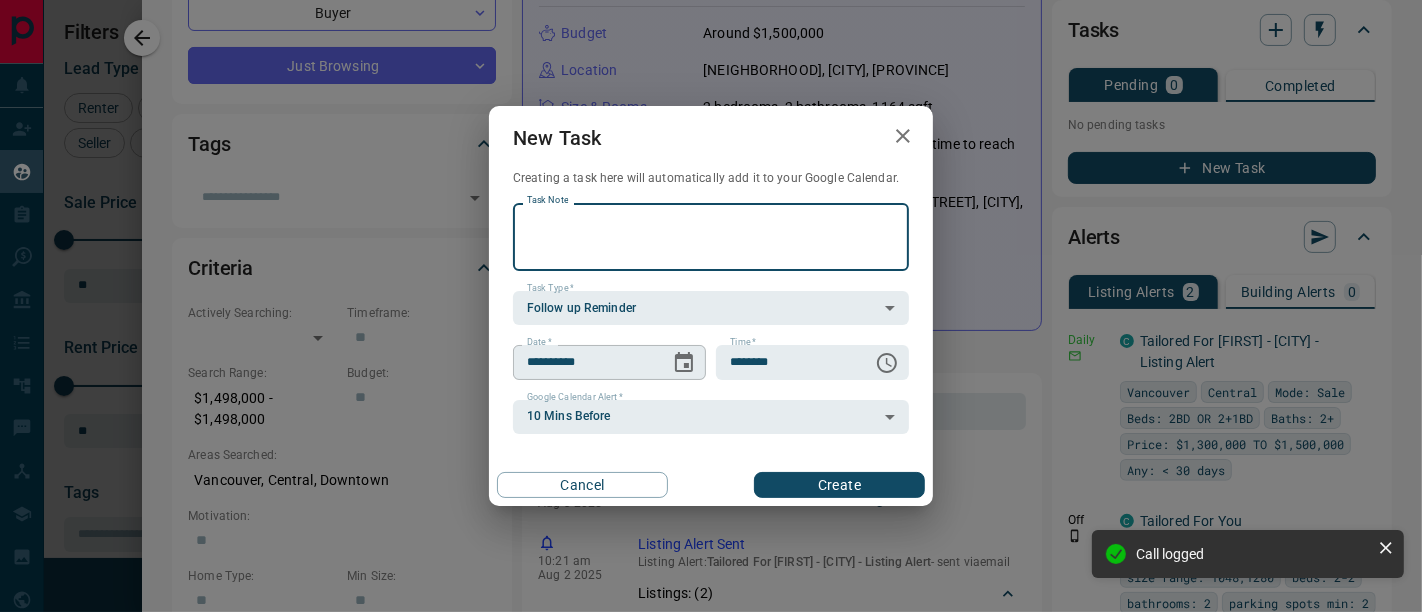 click 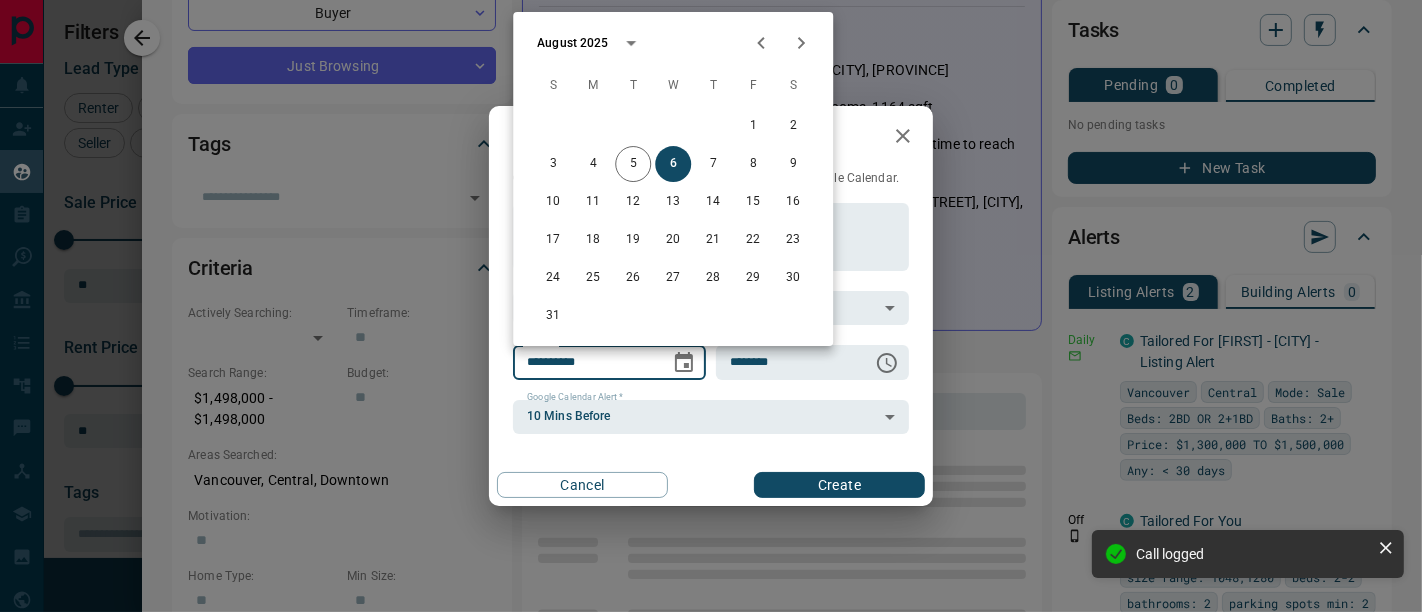scroll, scrollTop: 0, scrollLeft: 0, axis: both 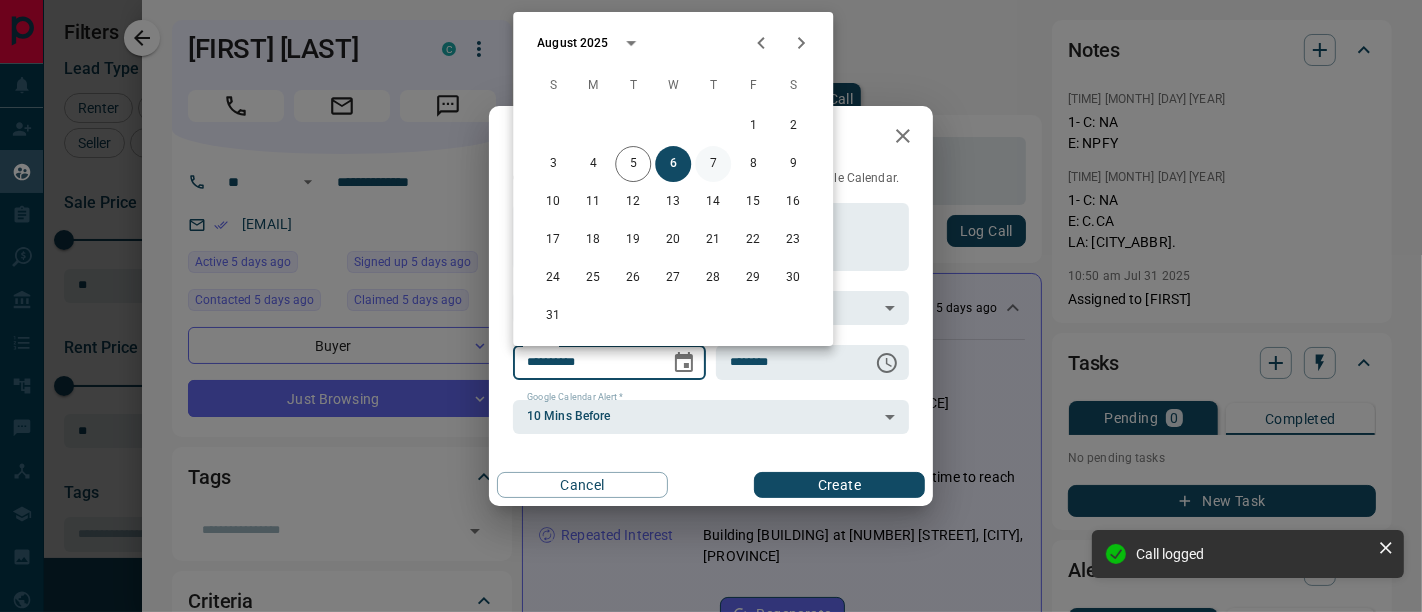 click on "7" at bounding box center [713, 164] 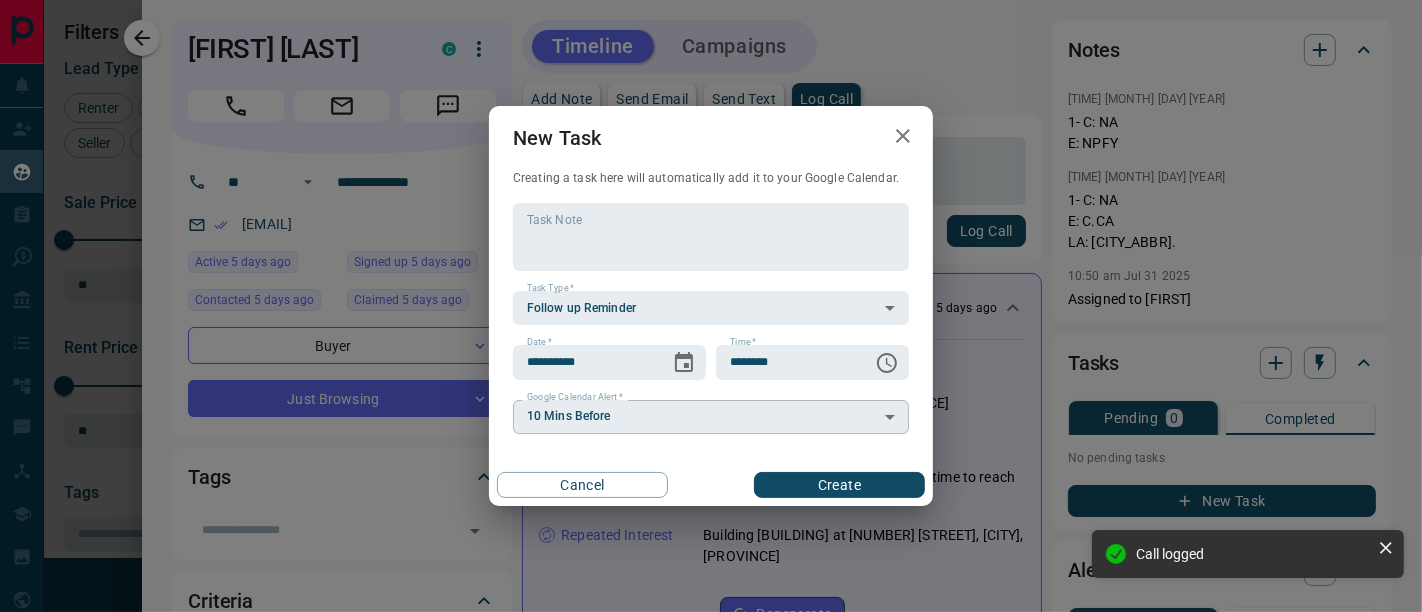 click on "Lead Transfers Claim Leads My Leads Tasks Opportunities Deals Campaigns Automations Messages Broker Bay Training Media Services Agent Resources Precon Worksheet Mobile Apps Disclosure Logout My Leads Filters 1 Manage Tabs New Lead All 812 TBD - Do Not Contact - Not Responsive 1 Bogus 21 Just Browsing 744 Criteria Obtained 12 Future Follow Up 26 Warm 1 HOT - Taken on Showings 4 Submitted Offer 1 Client 2 Name Details Last Active Claimed Date Status Tags [FIRST] [LAST] Buyer C [PRICE] [CITY] [TIME] [TIME] Signed up [TIME] Just Browsing + [FIRST] [LAST] Buyer C [PRICE] [CITY] [TIME] [TIME] Signed up [TIME] Just Browsing + [FIRST] [LAST] Buyer C [PRICE] [CITY] [TIME] Contacted [TIME] [TIME] Signed up [TIME] Just Browsing + [FIRST] [LAST] Buyer C [PRICE] [CITY] [TIME] Contacted [TIME] [TIME] Signed up [TIME] Just Browsing + [FIRST] [LAST] Buyer C [PRICE] [CITY] [TIME] Contacted [TIME] [TIME] Signed up [TIME] +" at bounding box center [711, 293] 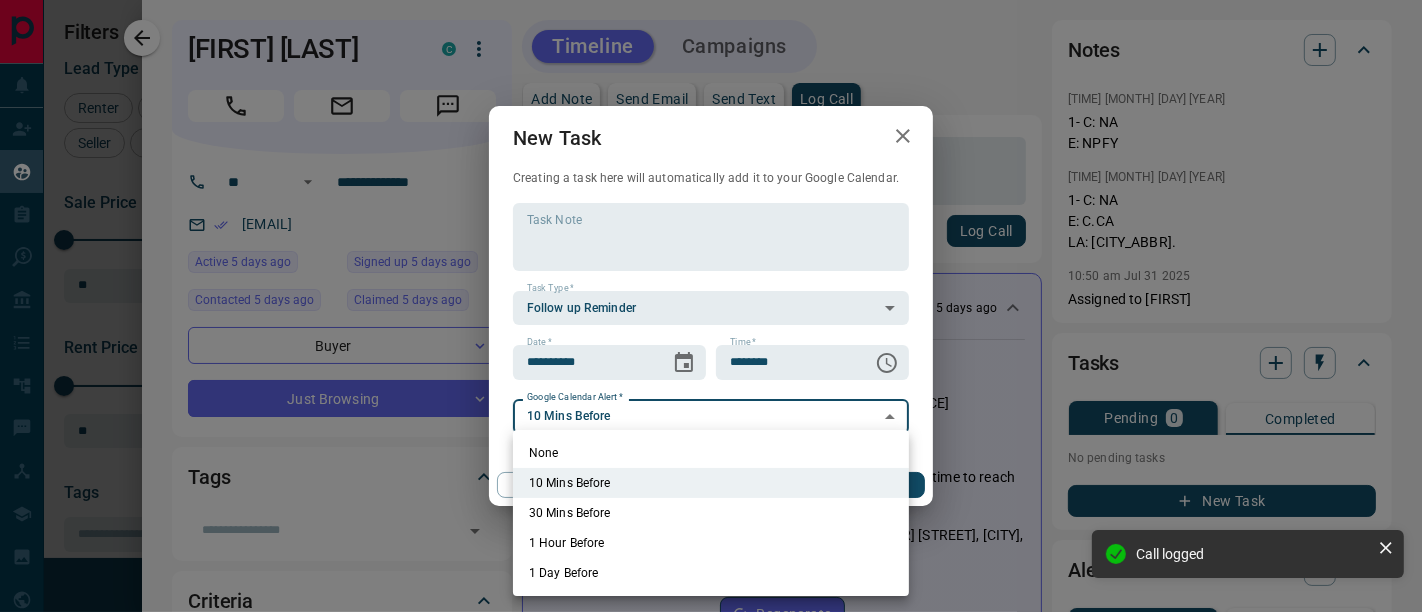 click on "None" at bounding box center [711, 453] 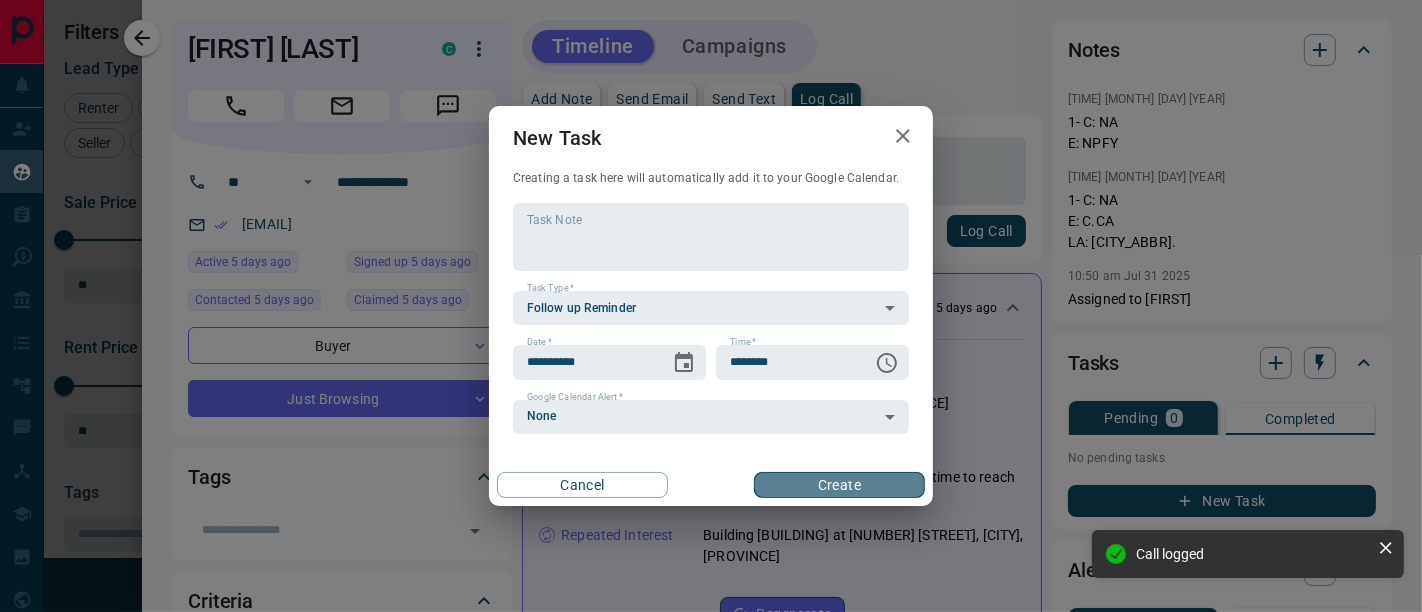 click on "Create" at bounding box center [839, 485] 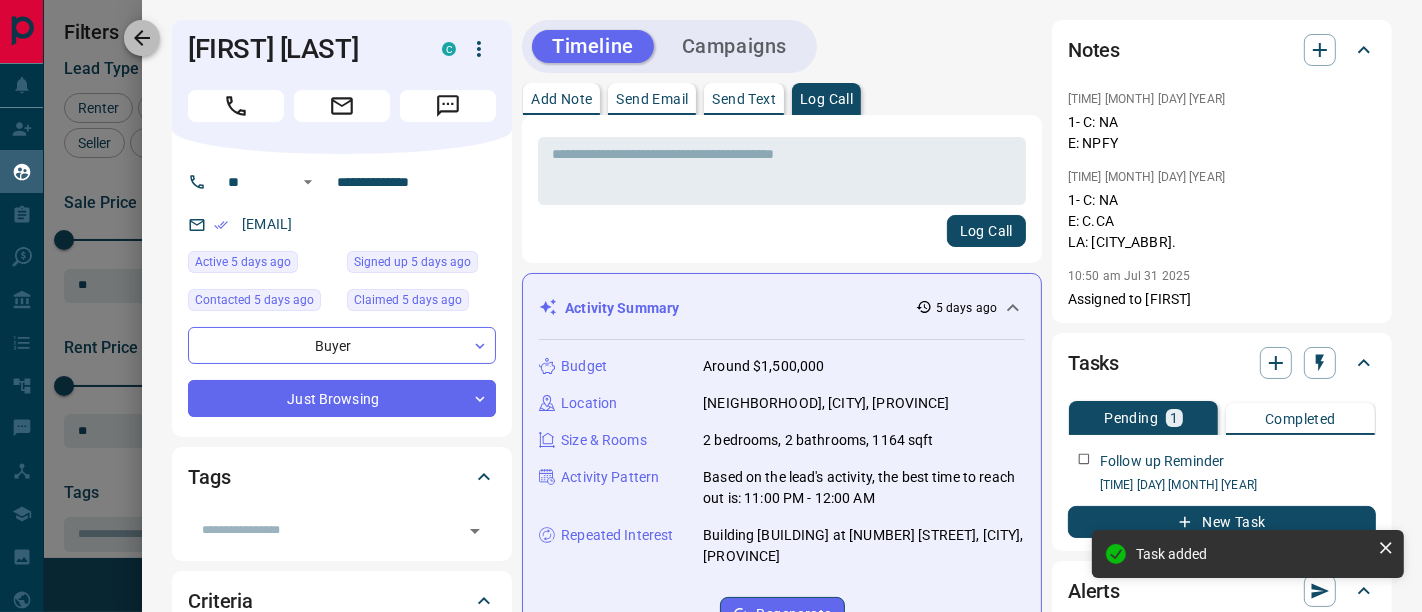 click at bounding box center (142, 38) 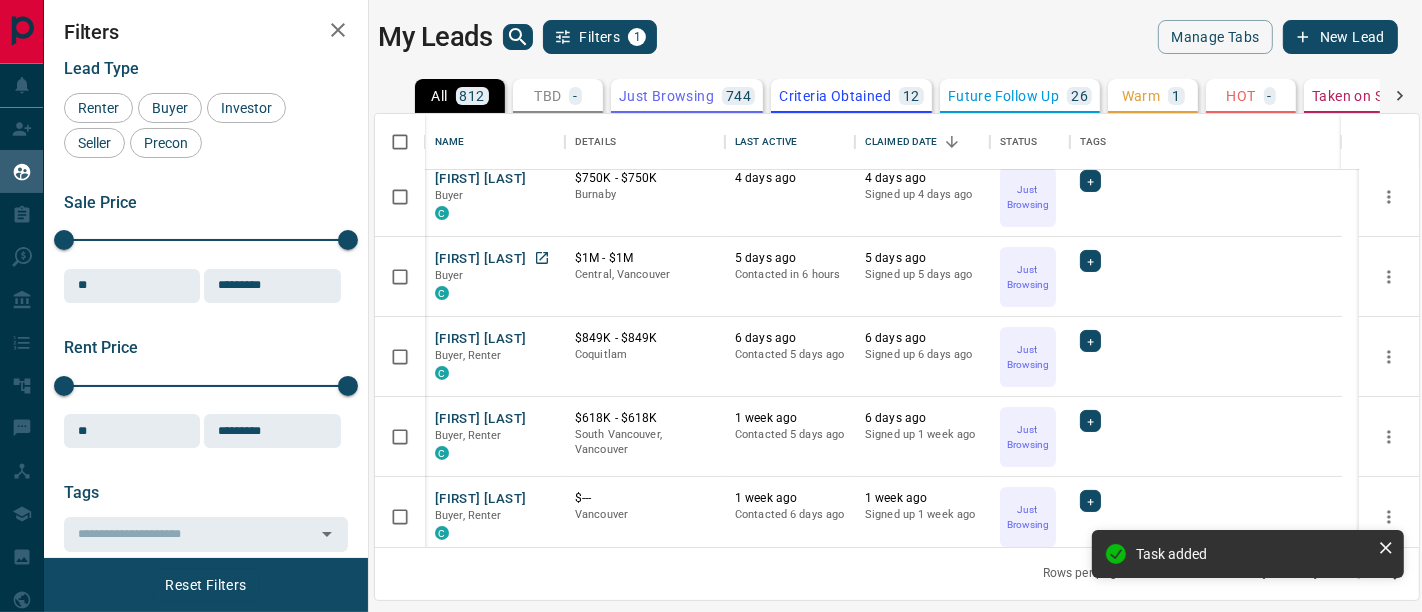 scroll, scrollTop: 222, scrollLeft: 0, axis: vertical 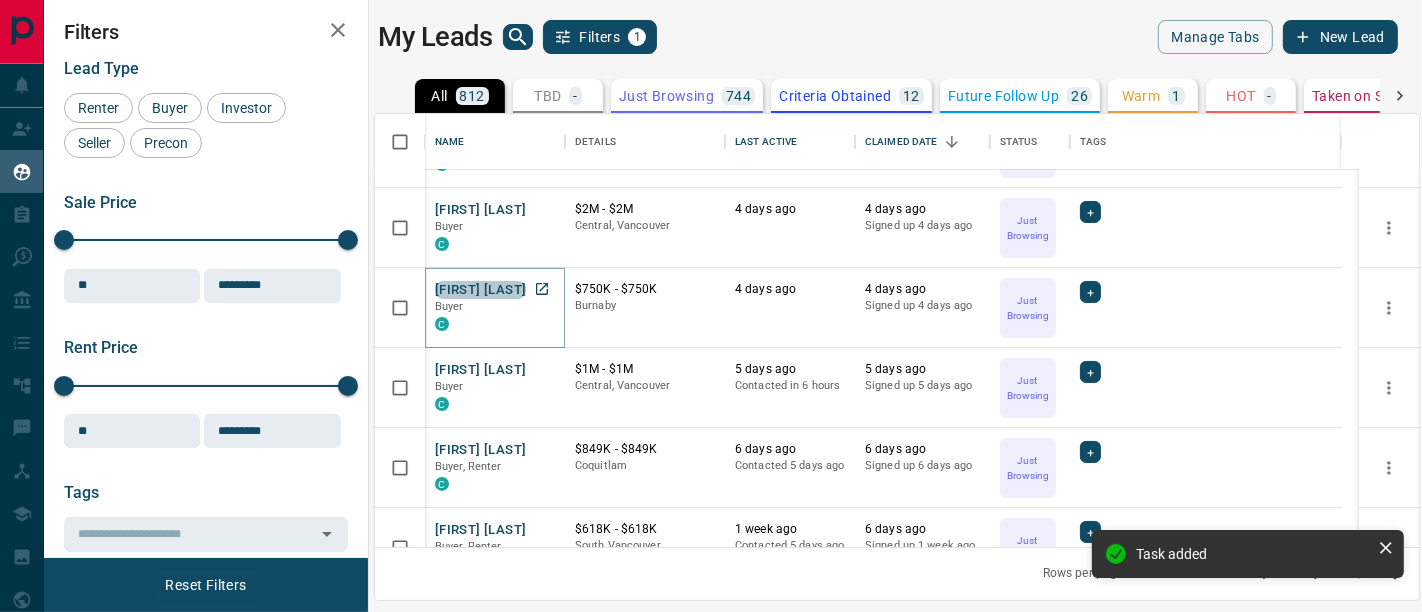 click on "[FIRST] [LAST]" at bounding box center [480, 290] 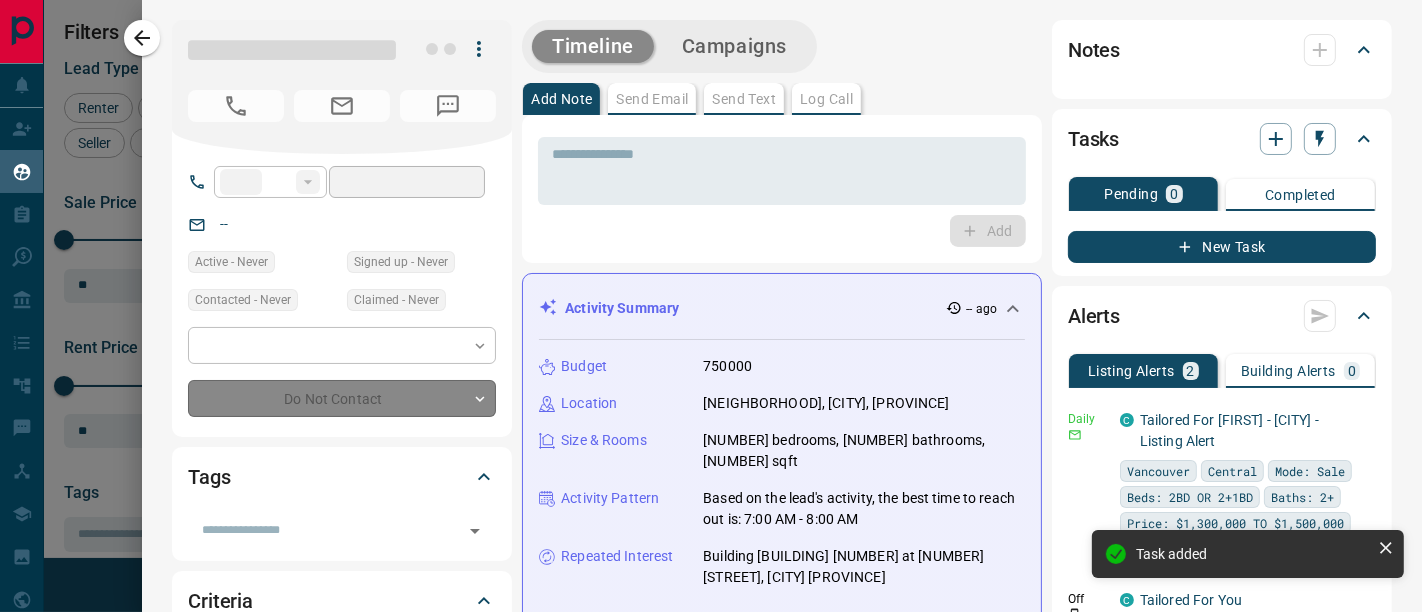 type on "**" 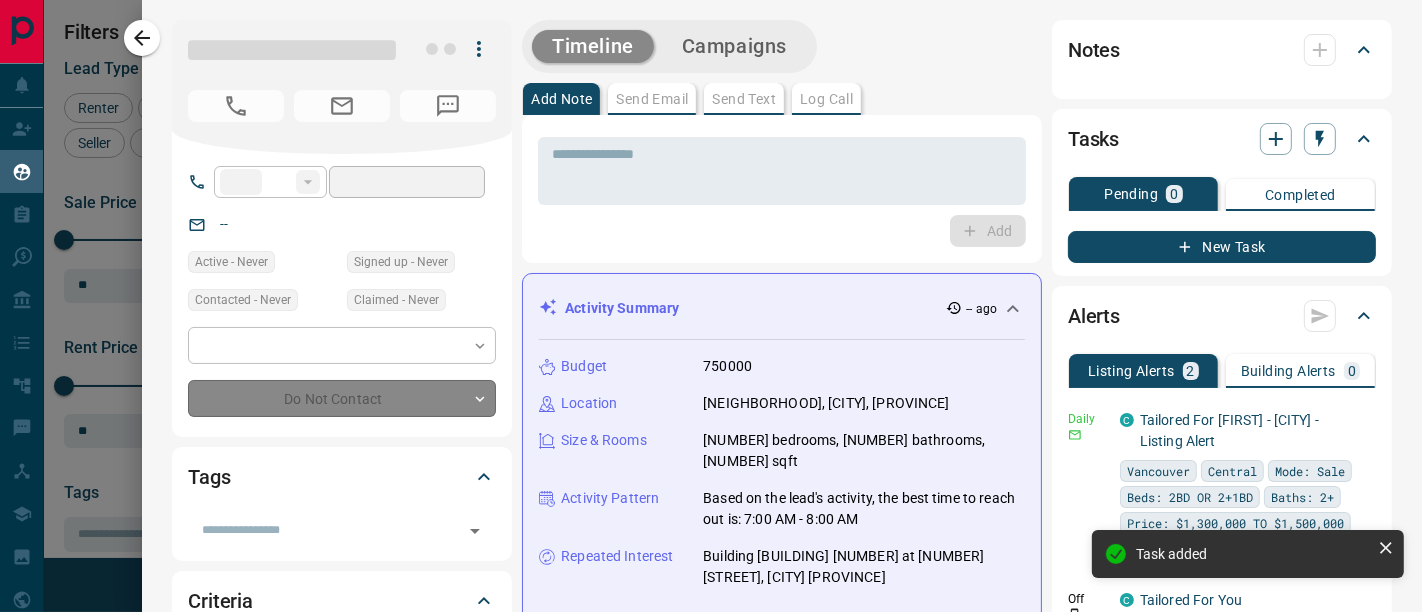 type on "**********" 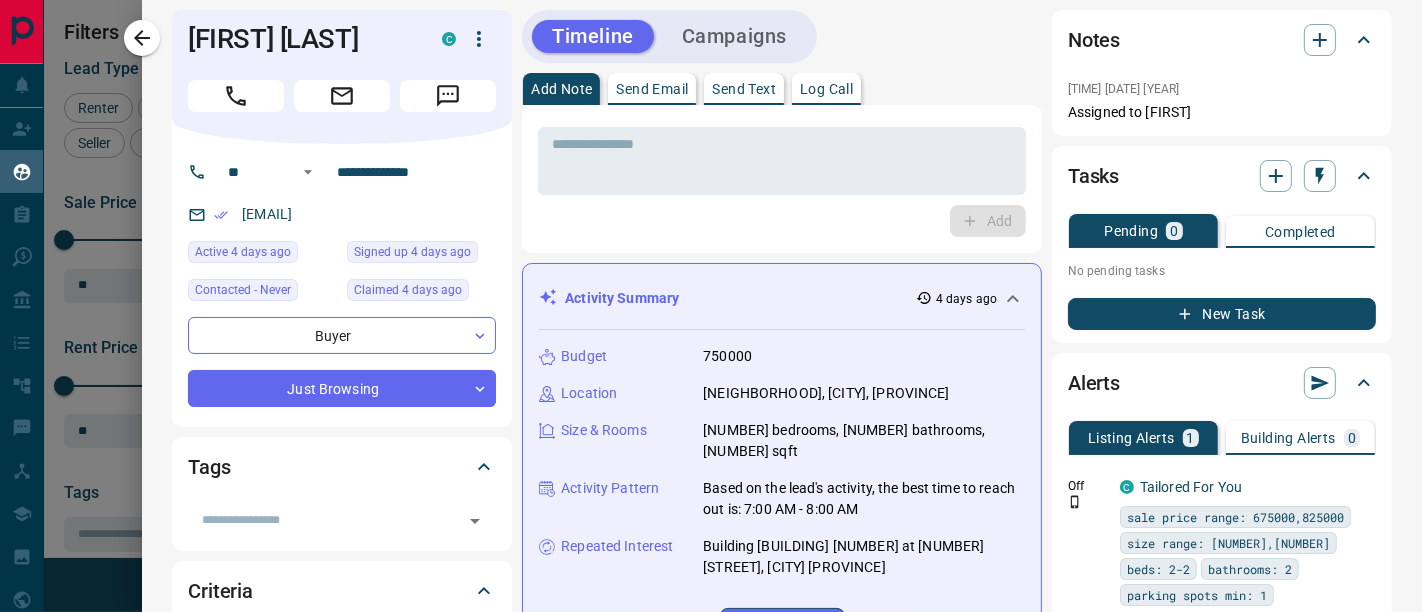 scroll, scrollTop: 0, scrollLeft: 0, axis: both 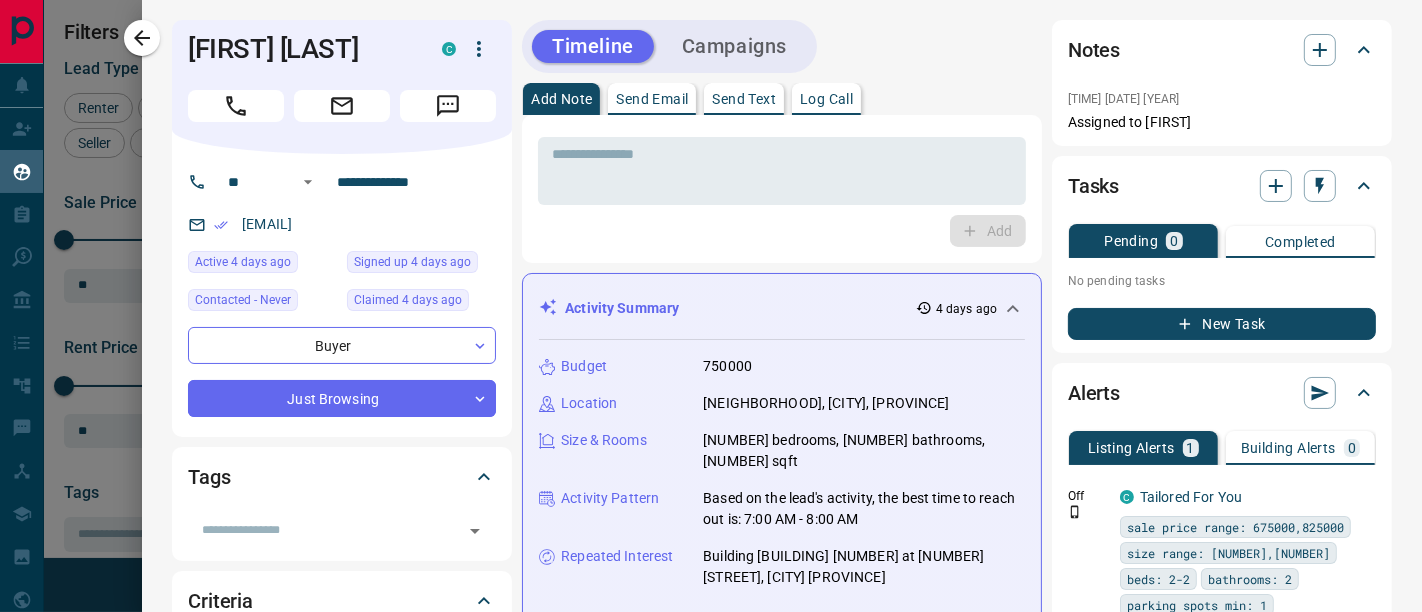 click on "Log Call" at bounding box center (826, 99) 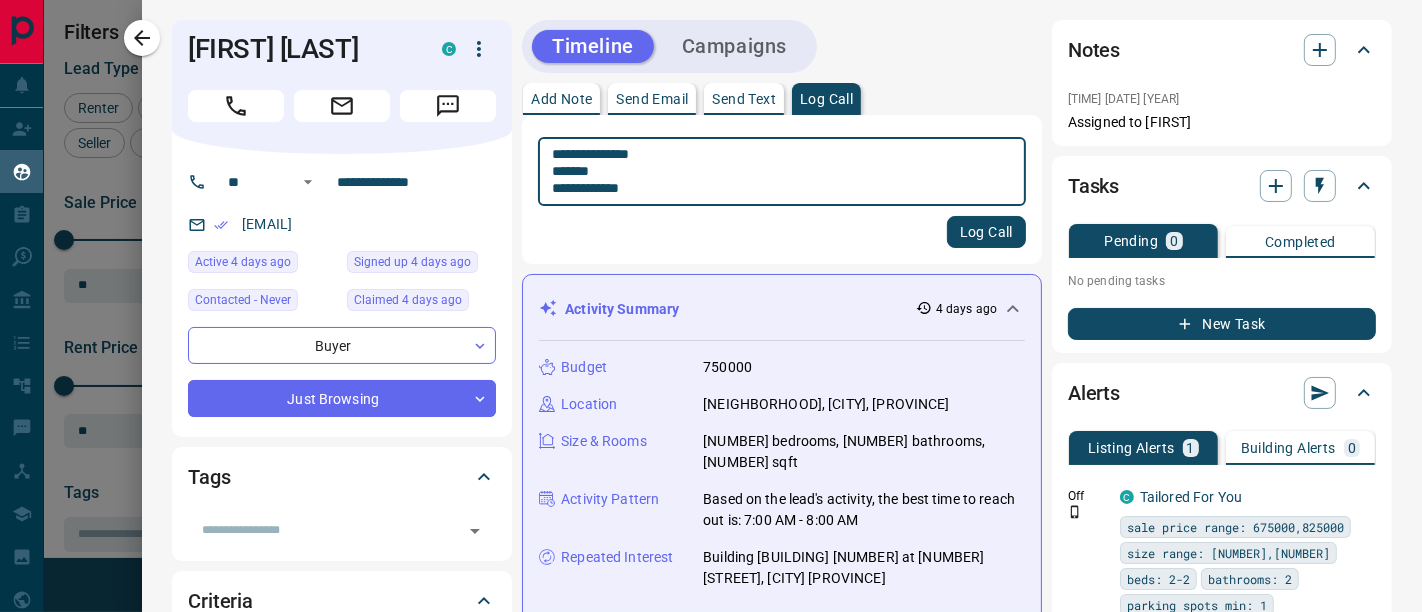type on "**********" 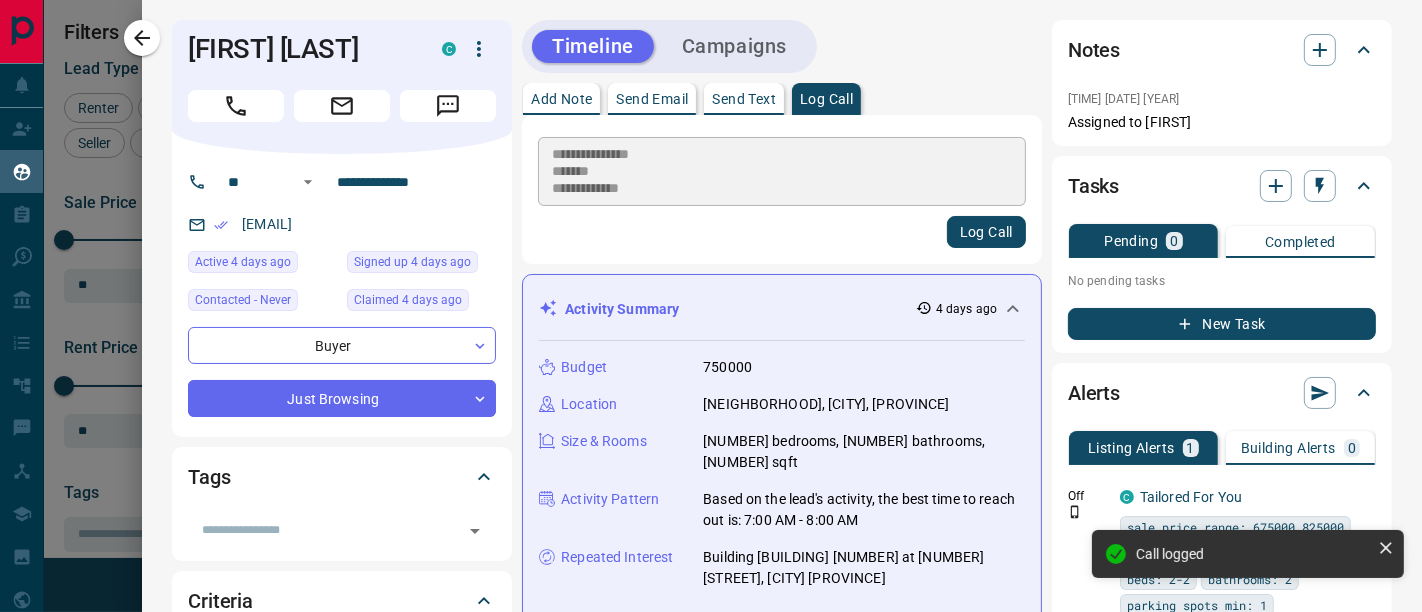 type 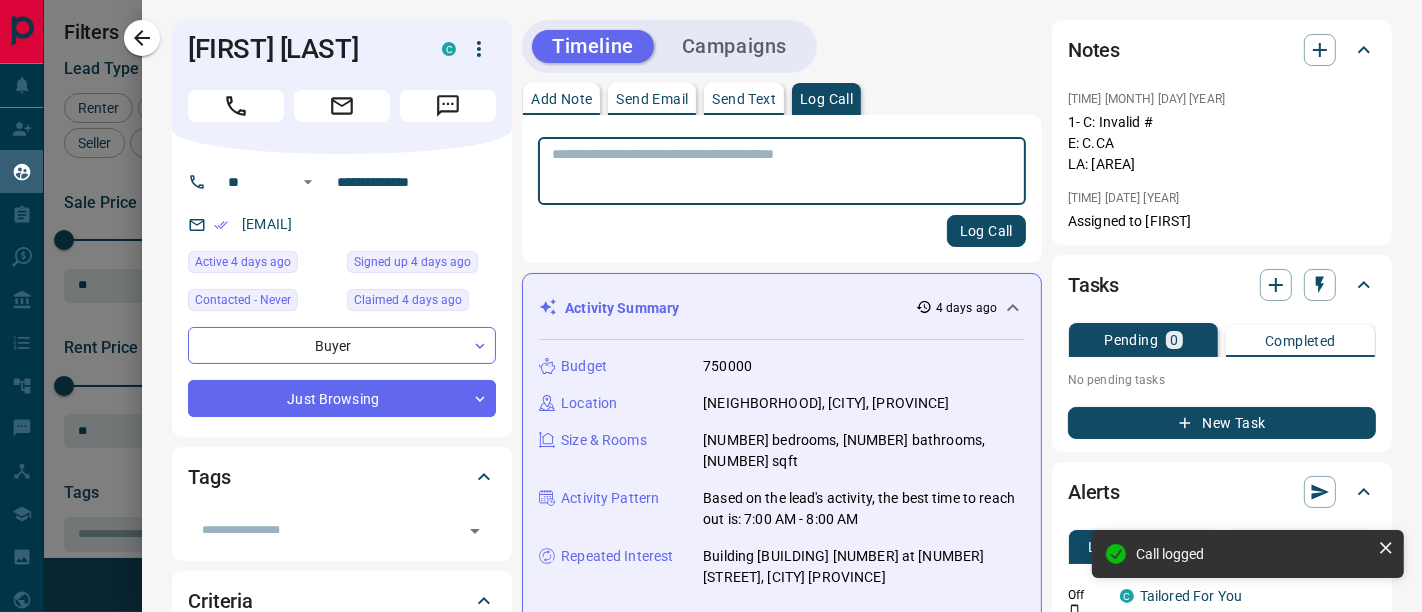 click on "New Task" at bounding box center [1222, 423] 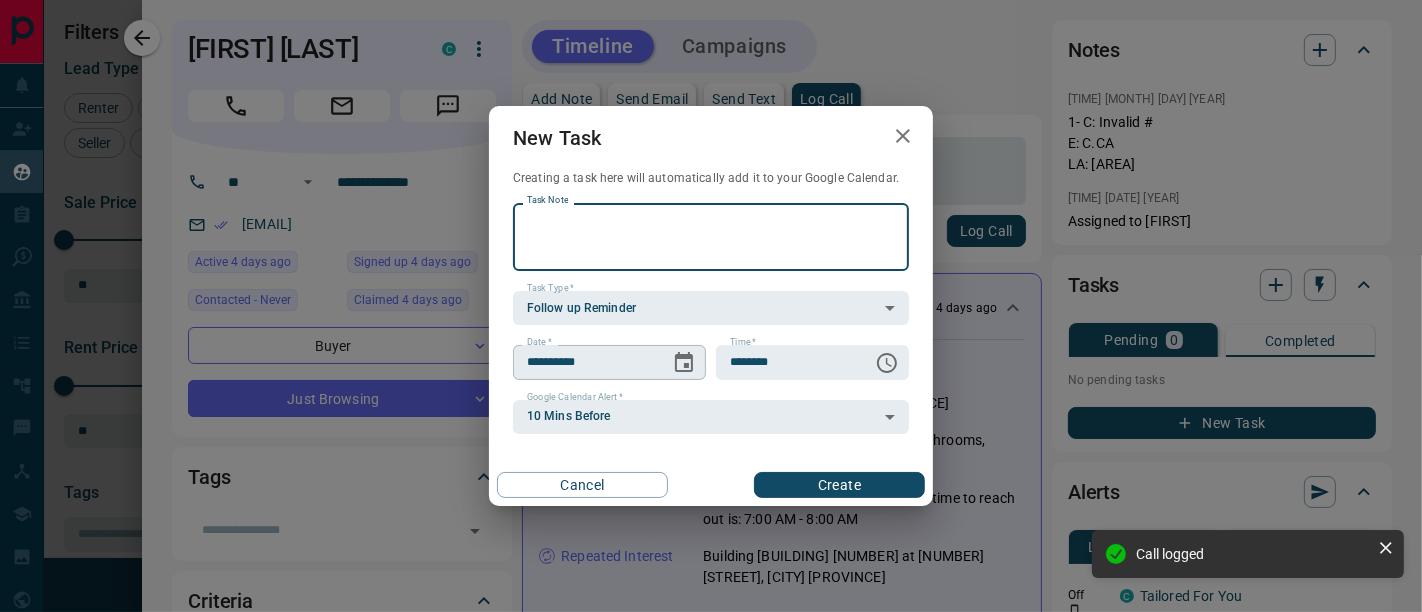 click 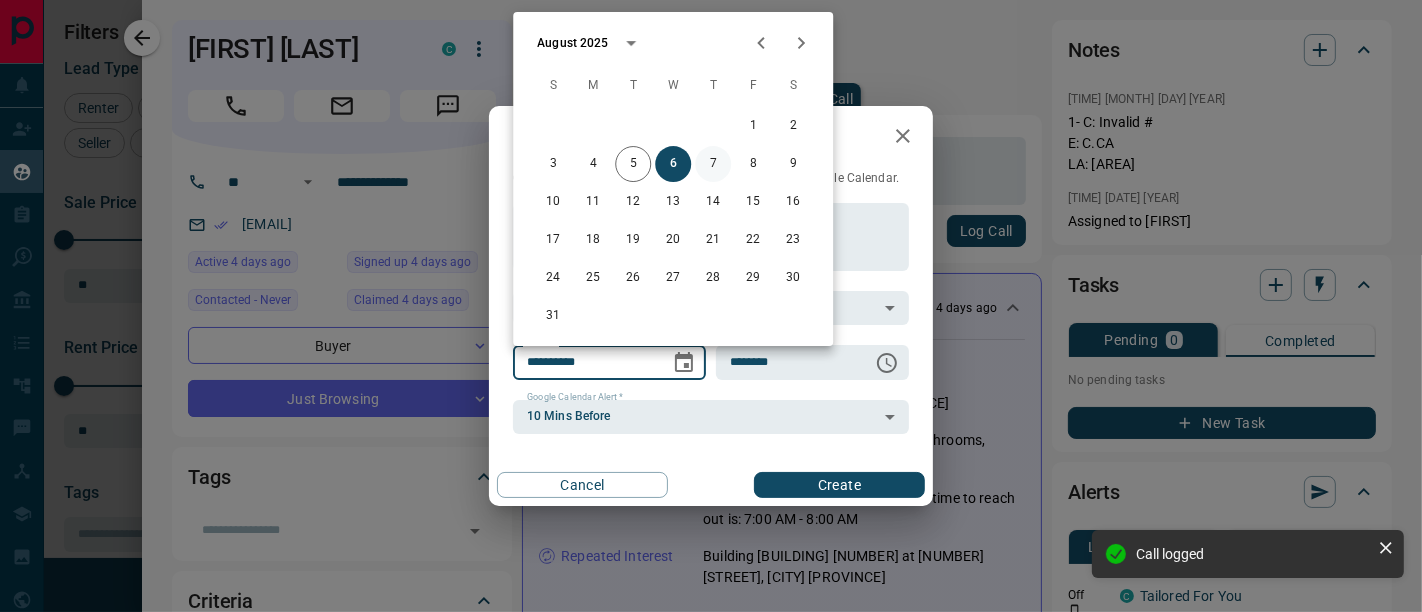 click on "7" at bounding box center [713, 164] 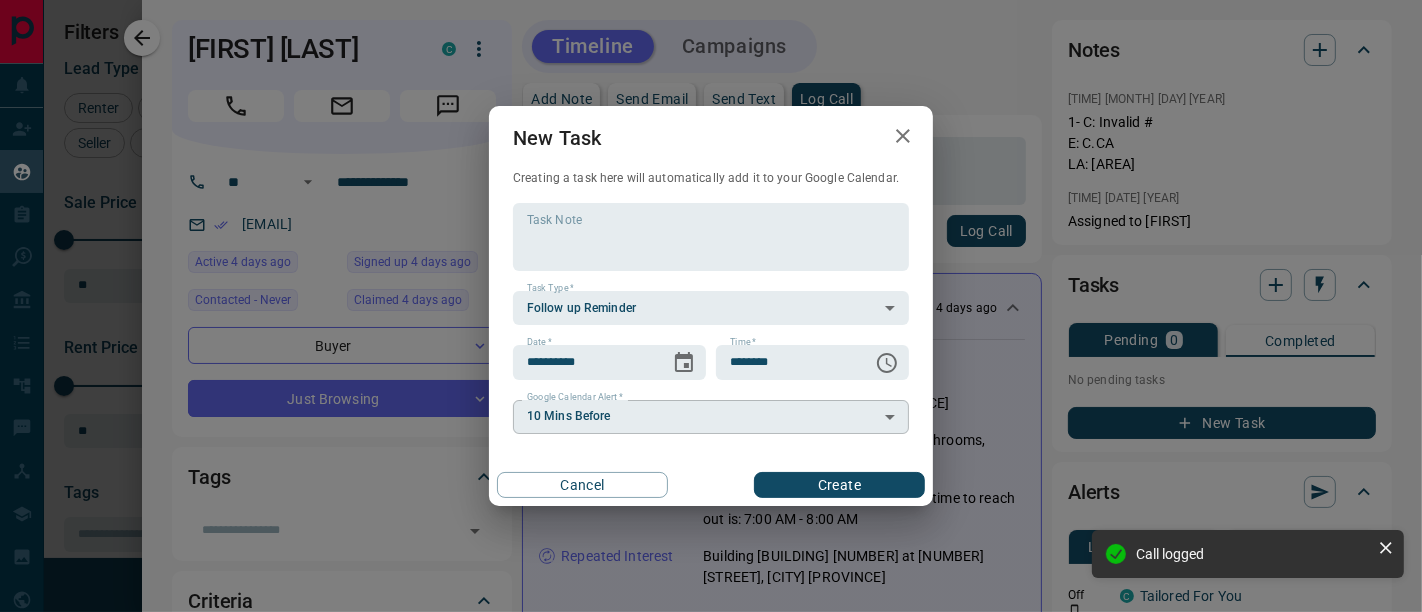 click on "Lead Transfers Claim Leads My Leads Tasks Opportunities Deals Campaigns Automations Messages Broker Bay Training Media Services Agent Resources Precon Worksheet Mobile Apps Disclosure Logout My Leads Filters 1 Manage Tabs New Lead All 812 TBD - Do Not Contact - Not Responsive 1 Bogus 21 Just Browsing 744 Criteria Obtained 12 Future Follow Up 26 Warm 1 HOT - Taken on Showings 4 Submitted Offer 1 Client 2 Name Details Last Active Claimed Date Status Tags [FIRST] [LAST] Buyer C [PRICE] [NEIGHBORHOOD], [CITY] [TIME] [TIME] Signed up [TIME] Just Browsing + [FIRST] [LAST] Buyer C [PRICE] [CITY] [TIME] [TIME] Signed up [TIME] Just Browsing + [FIRST] [LAST] Buyer C [PRICE] [AREA], [CITY] [TIME] [TIME] Signed up [TIME] Just Browsing + [FIRST] [LAST] Buyer C [PRICE] [CITY] [TIME] [TIME] Signed up [TIME] Just Browsing + [FIRST] [LAST] Buyer C [PRICE] [CITY] [TIME] Contacted [TIME] [TIME] Signed up [TIME] Just Browsing + [FIRST] [LAST] Buyer, Renter C [PRICE] [CITY] [TIME] Contacted [TIME] [TIME] Signed up [TIME] + C +" at bounding box center [711, 293] 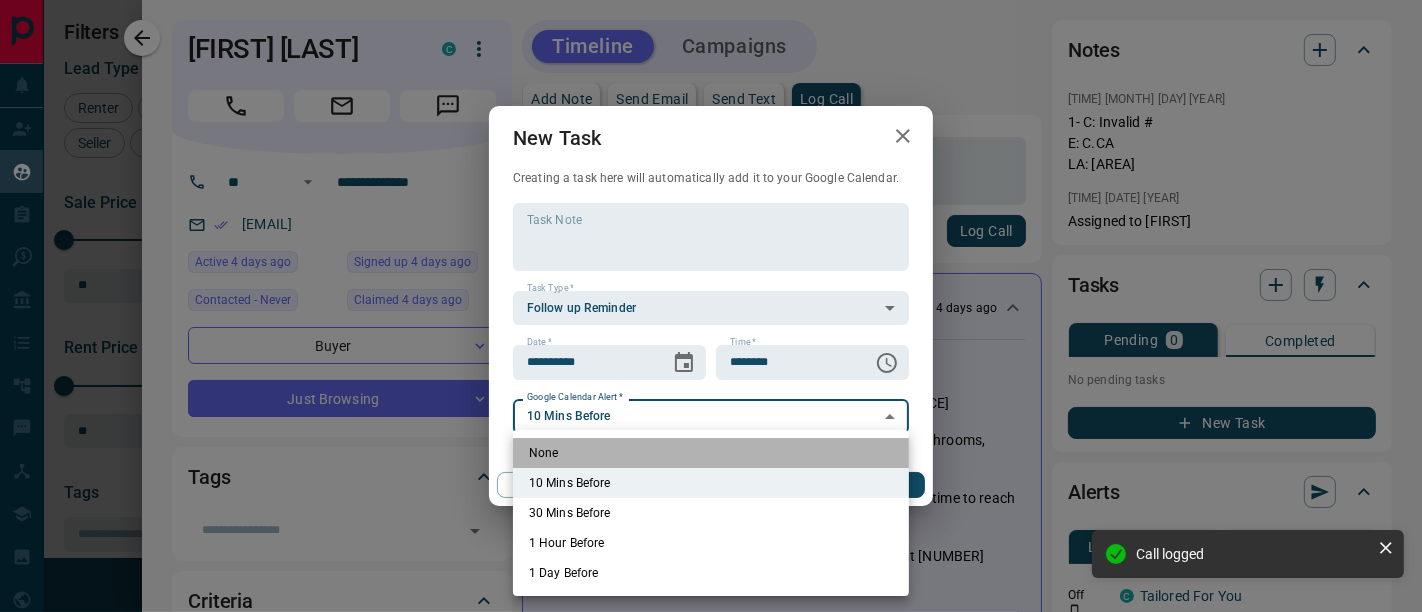 click on "None" at bounding box center (711, 453) 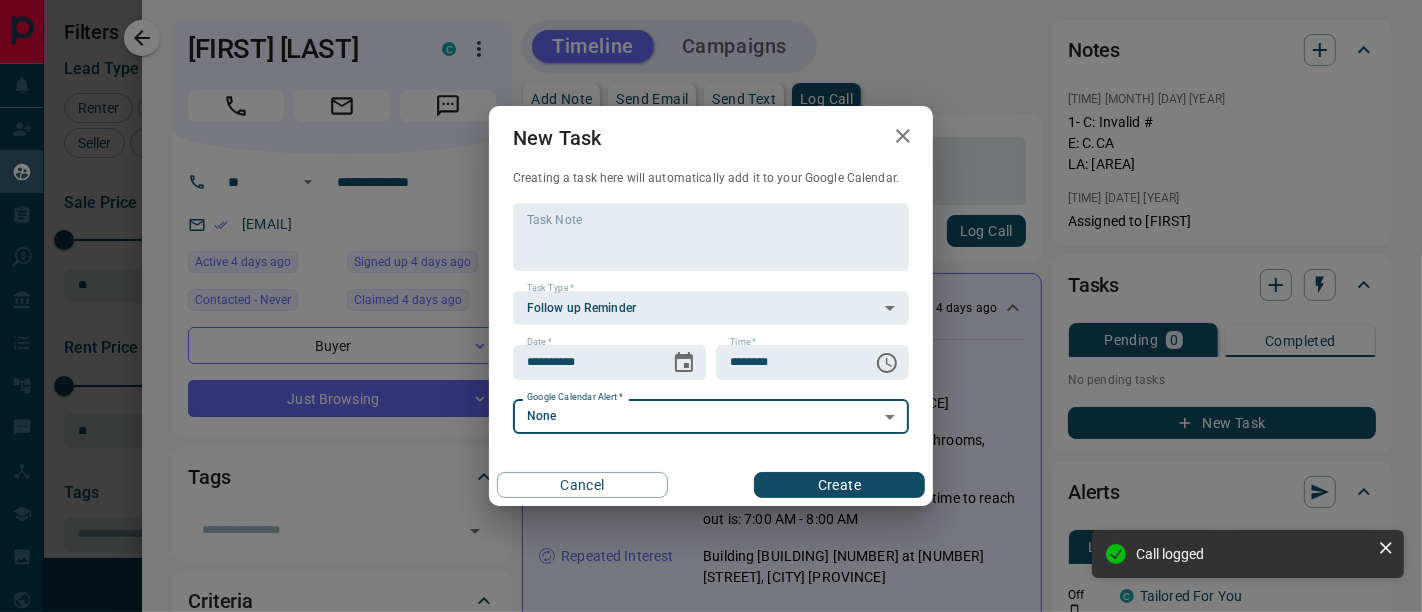click on "Create" at bounding box center [839, 485] 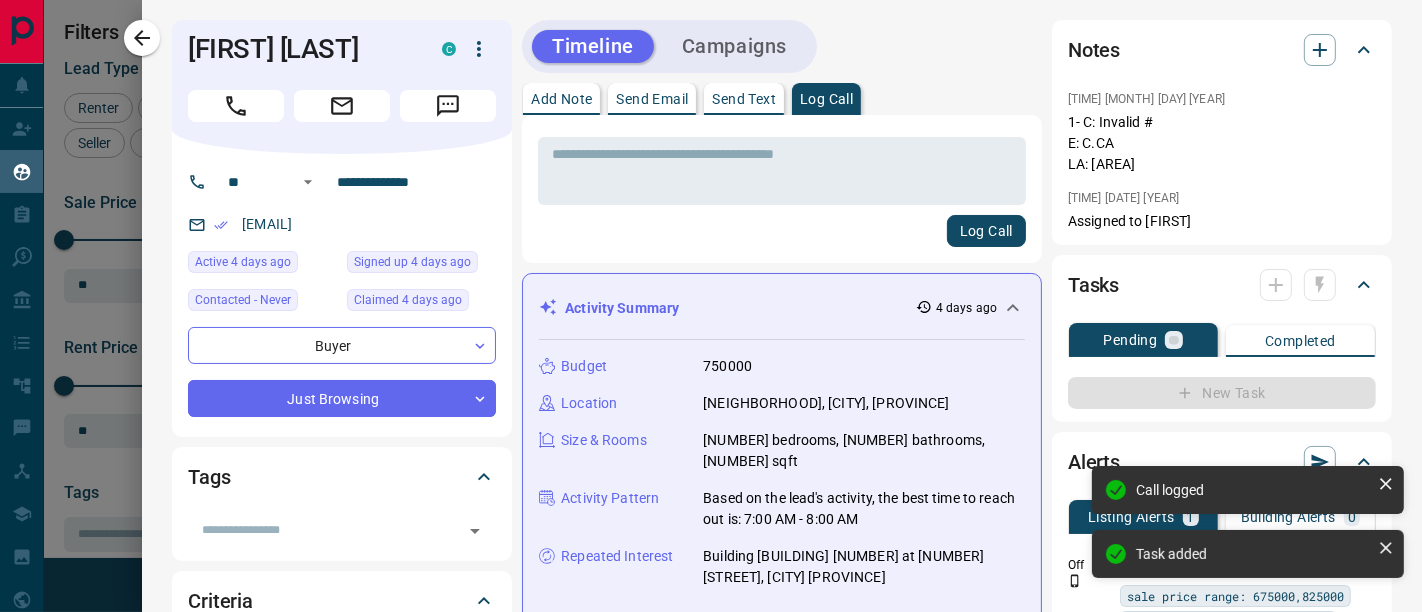 click 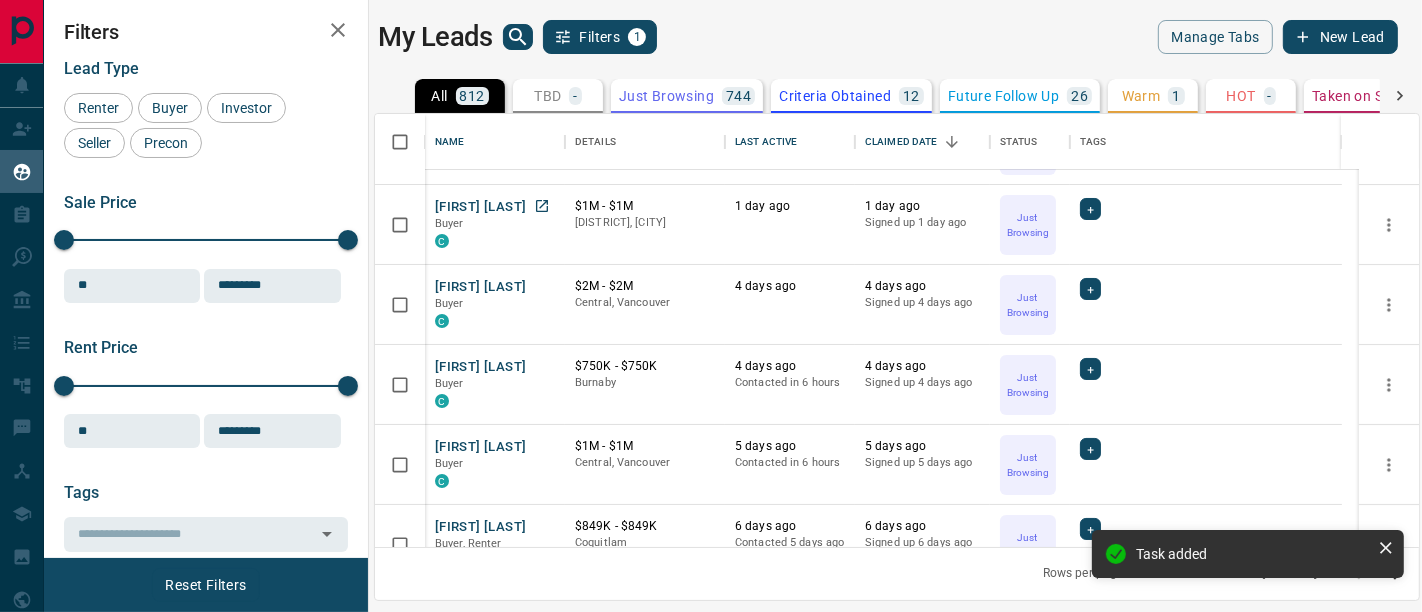 scroll, scrollTop: 111, scrollLeft: 0, axis: vertical 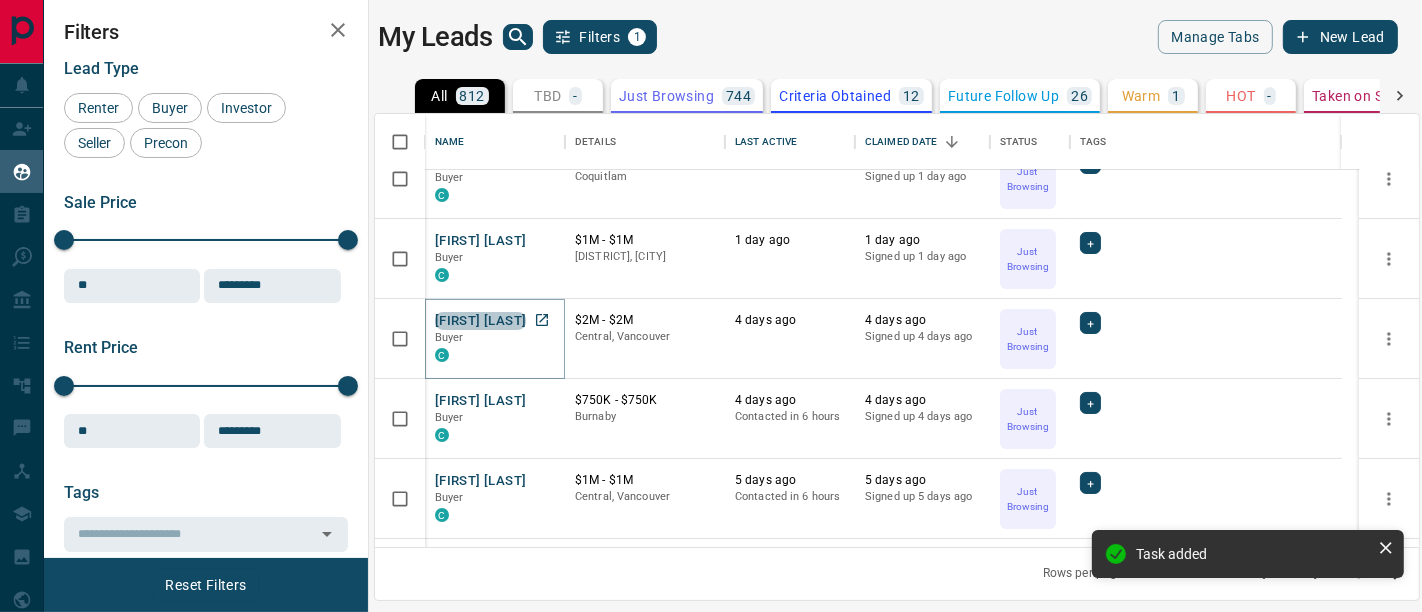 click on "[FIRST] [LAST]" at bounding box center (480, 321) 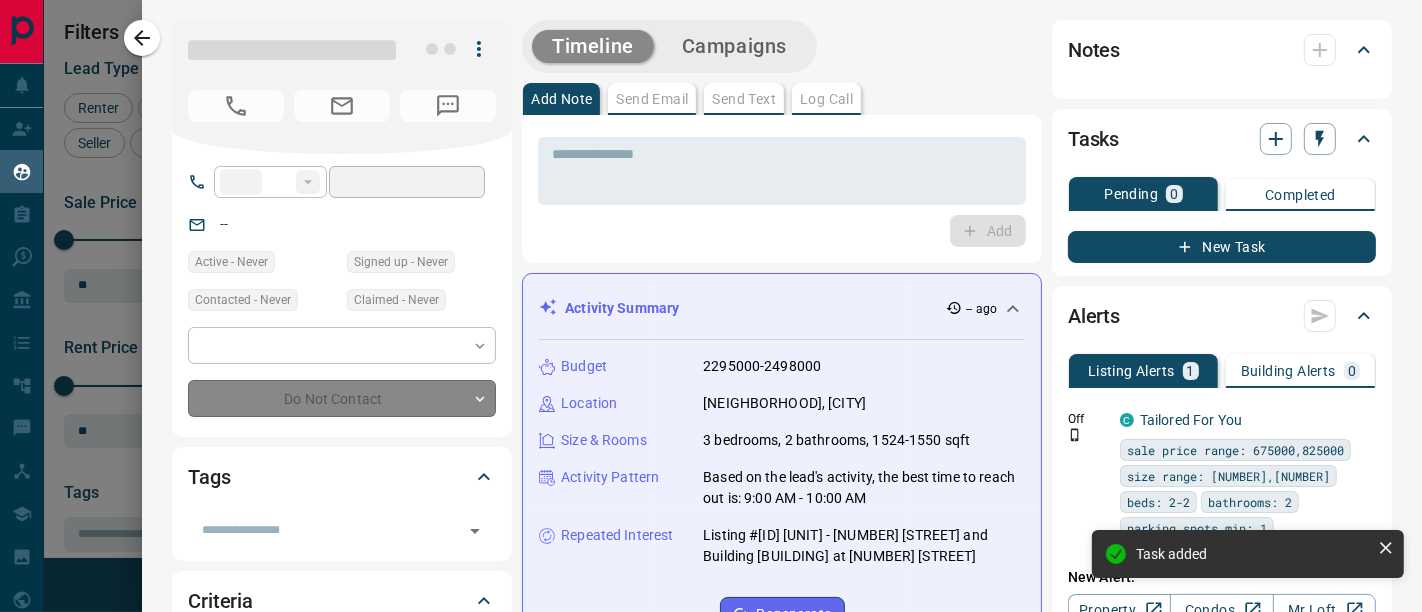 type on "**" 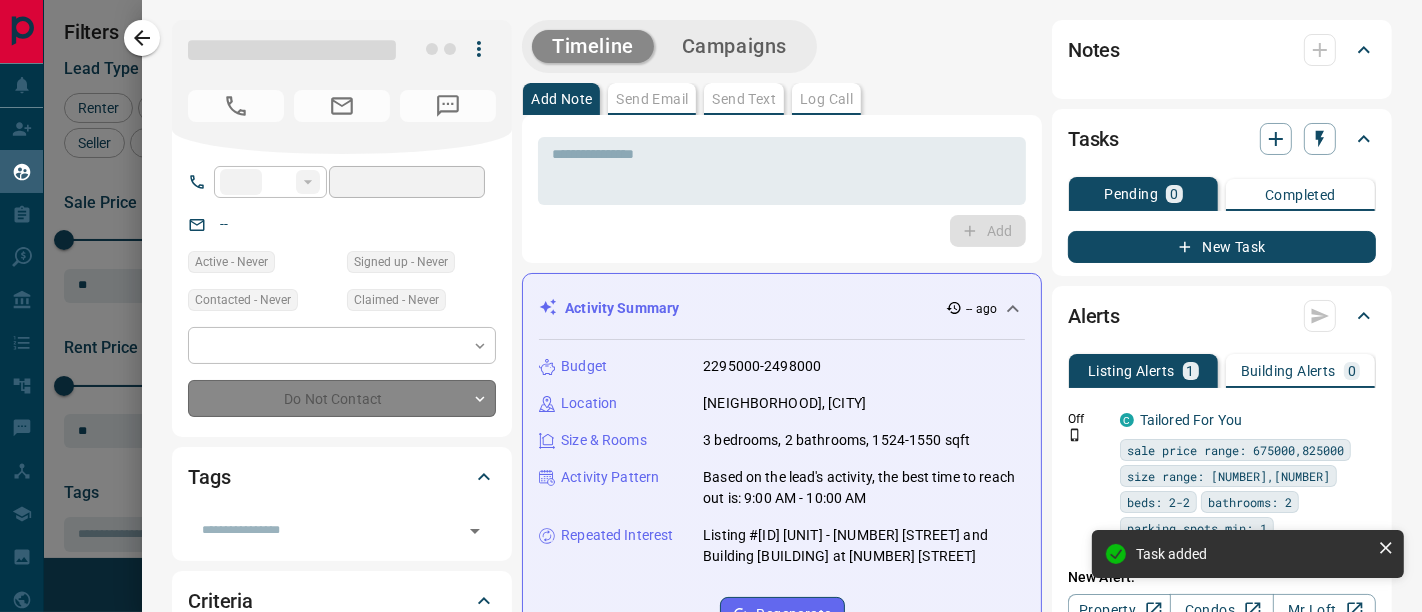 type on "**********" 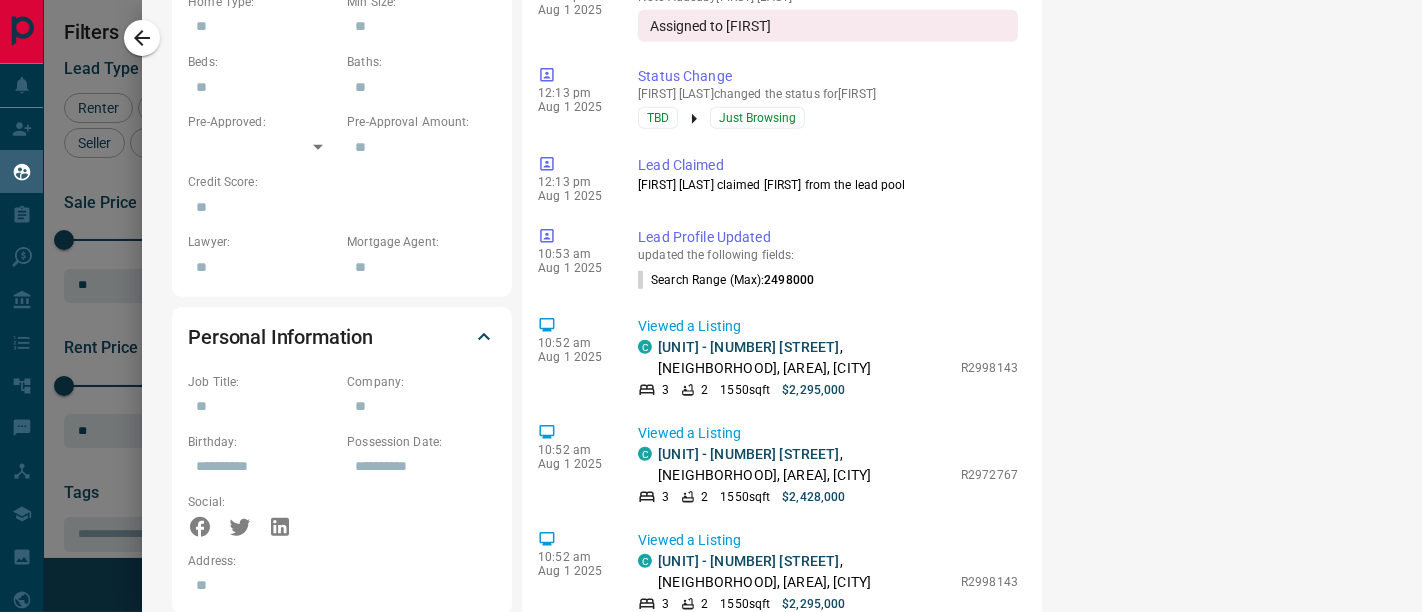 scroll, scrollTop: 1000, scrollLeft: 0, axis: vertical 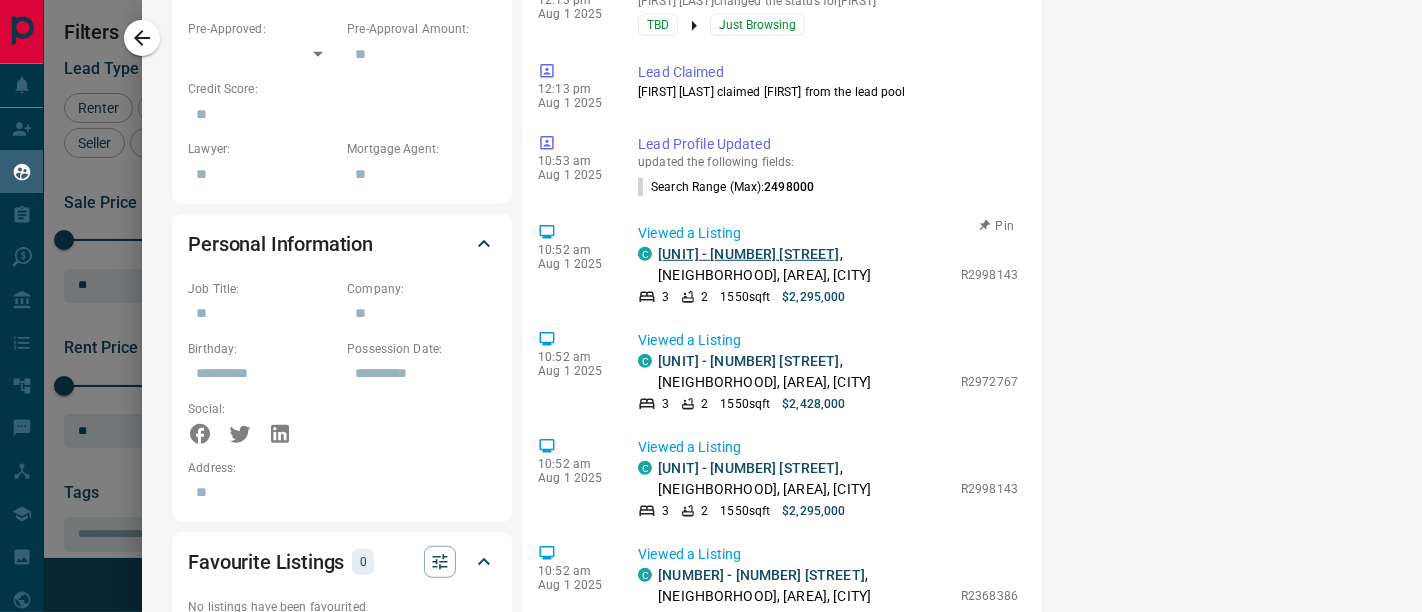 click on "[UNIT] - [NUMBER] [STREET]" at bounding box center [748, 254] 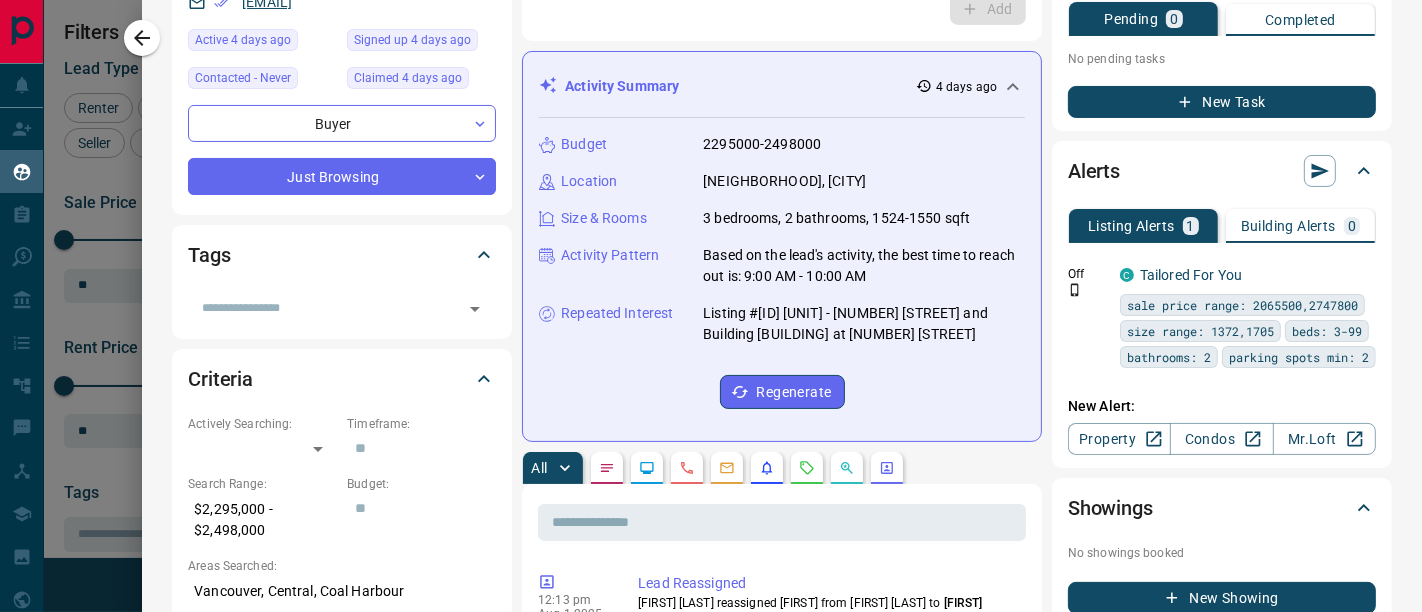 scroll, scrollTop: 0, scrollLeft: 0, axis: both 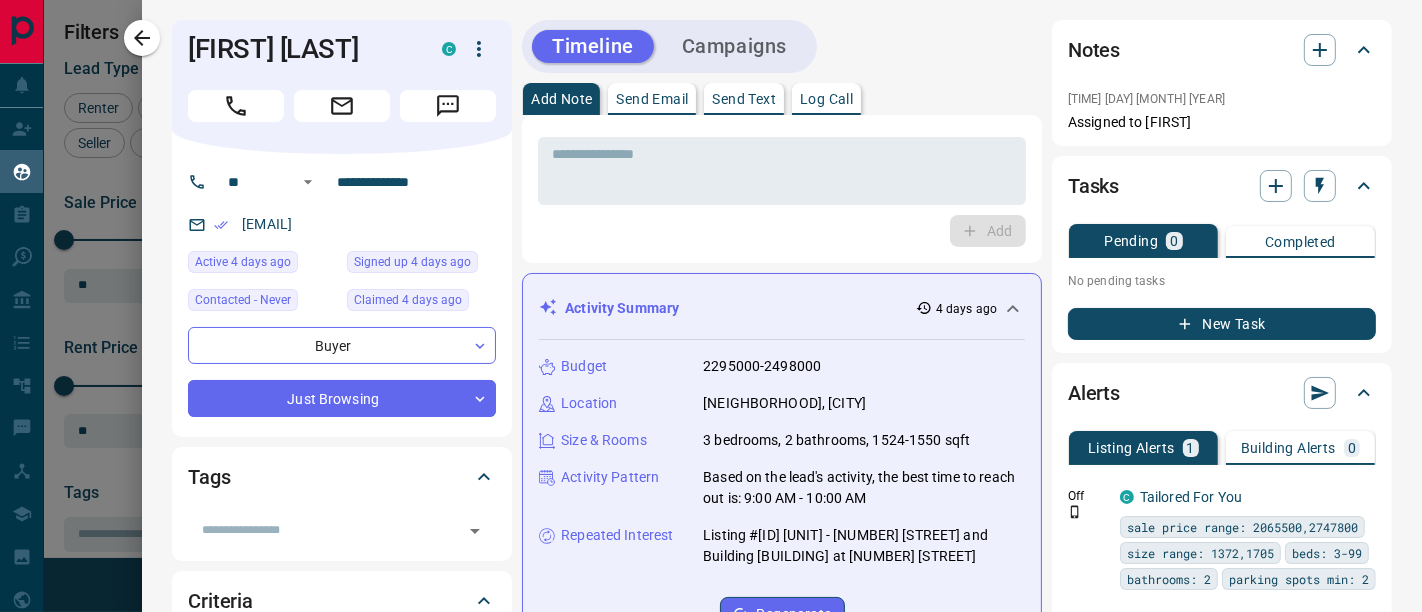 click on "Log Call" at bounding box center [826, 99] 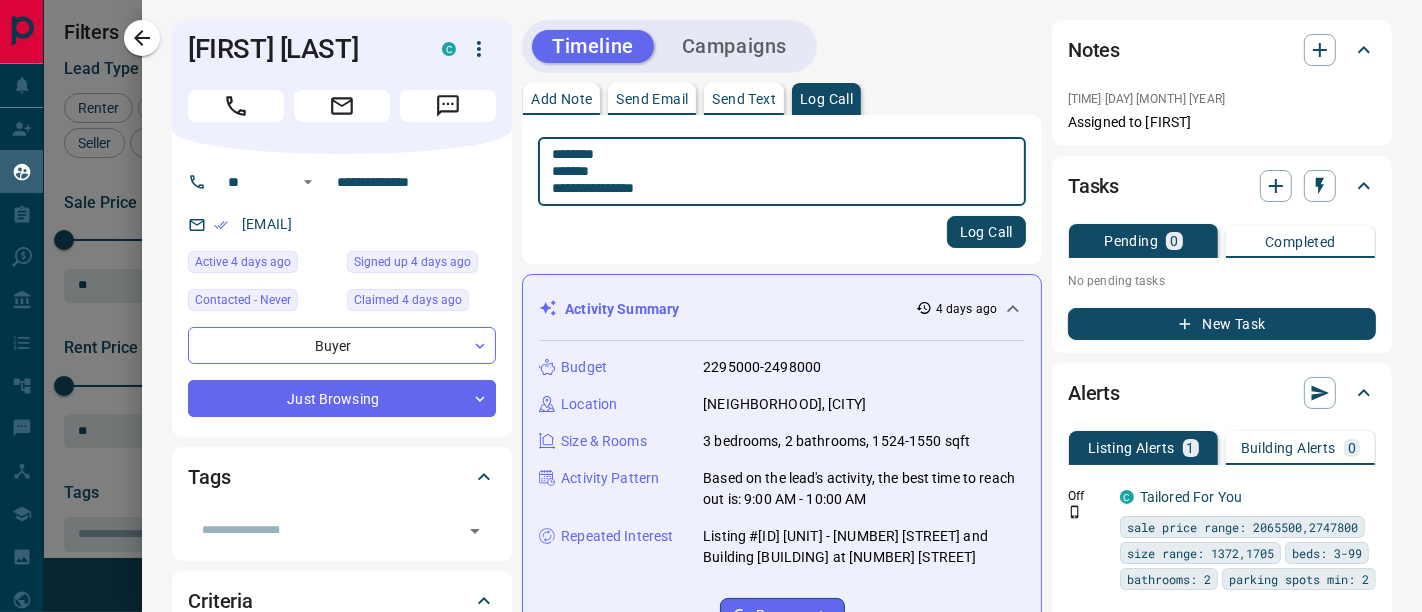type on "**********" 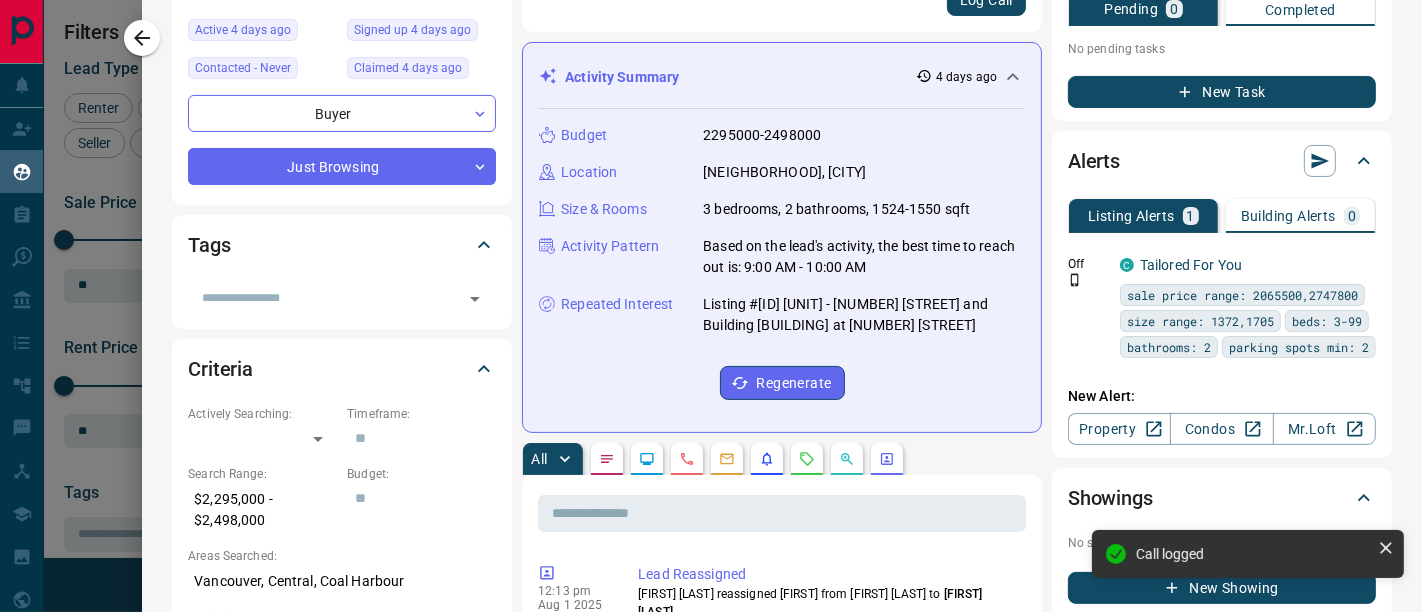 scroll, scrollTop: 444, scrollLeft: 0, axis: vertical 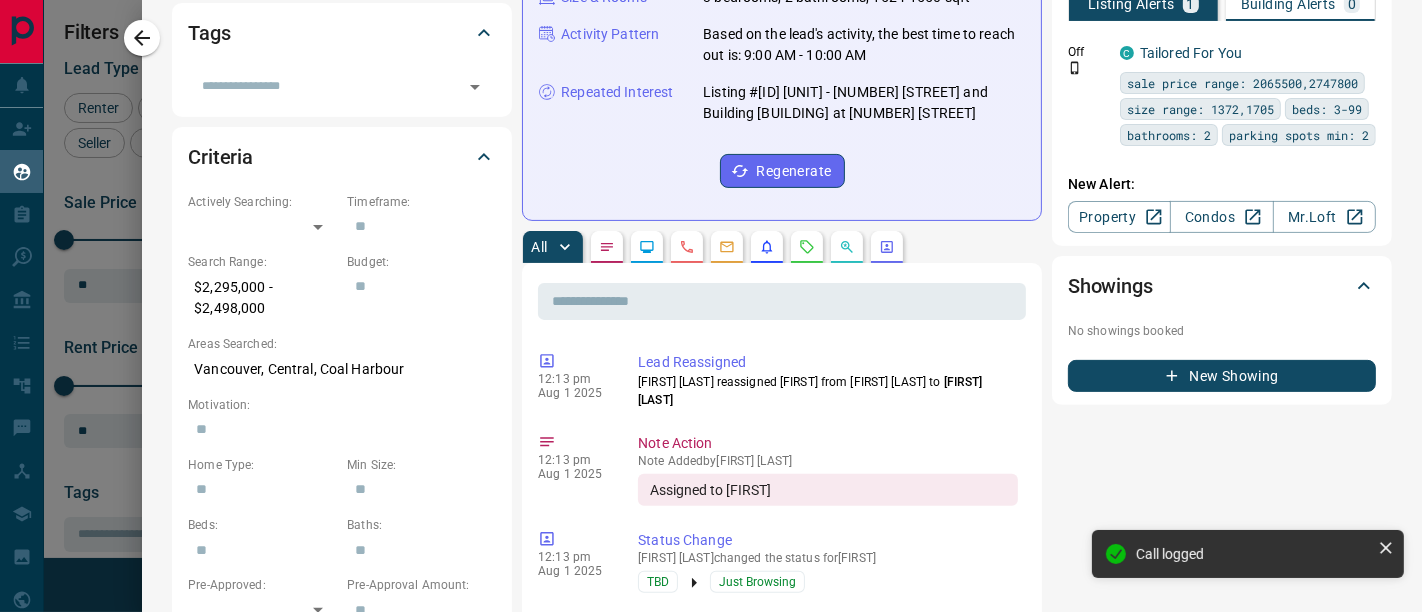 type 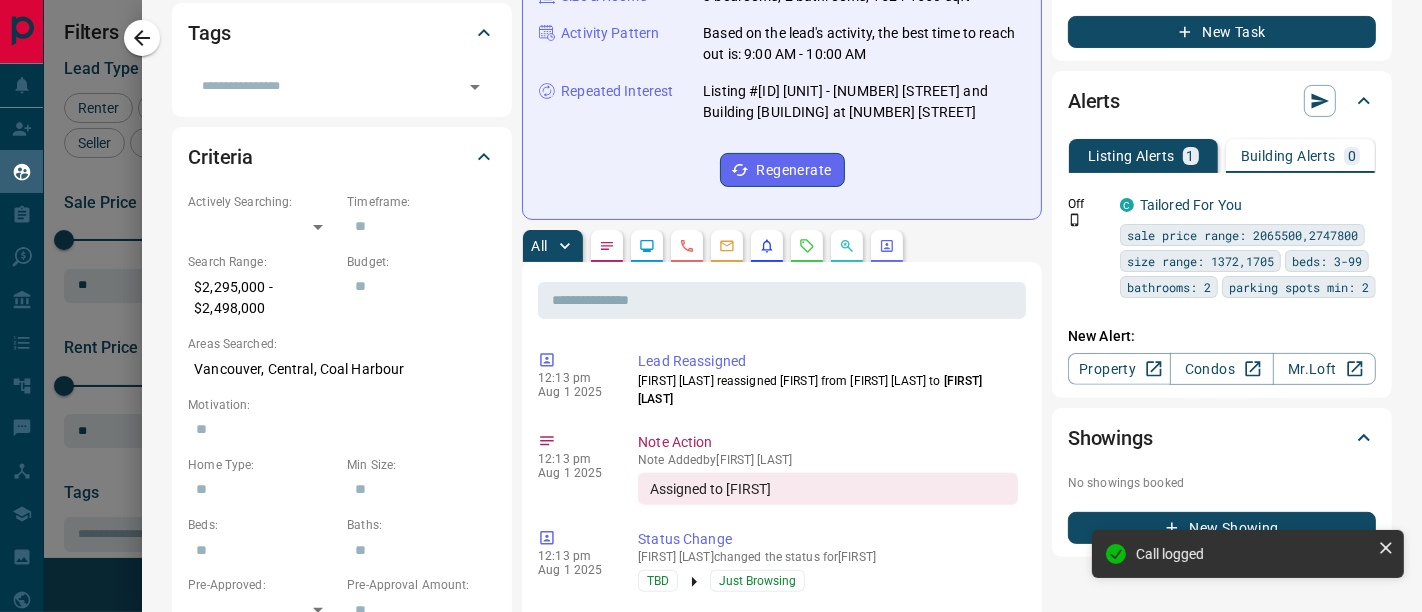 scroll, scrollTop: 0, scrollLeft: 0, axis: both 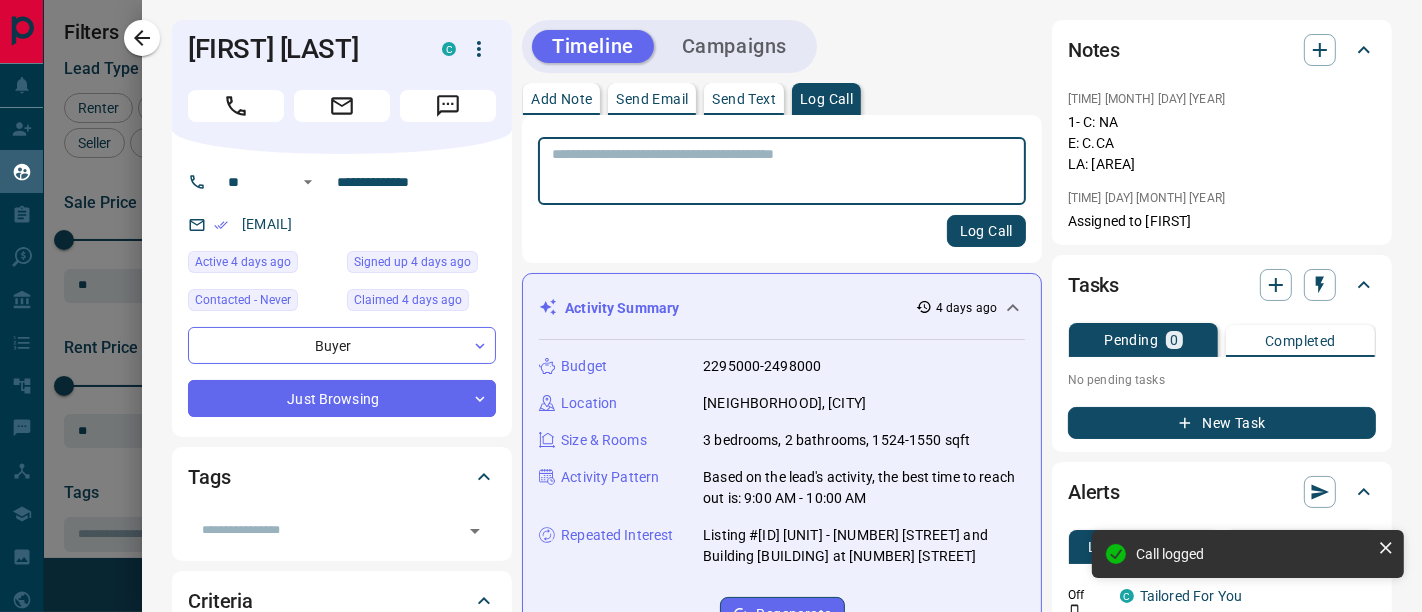 click on "New Task" at bounding box center [1222, 423] 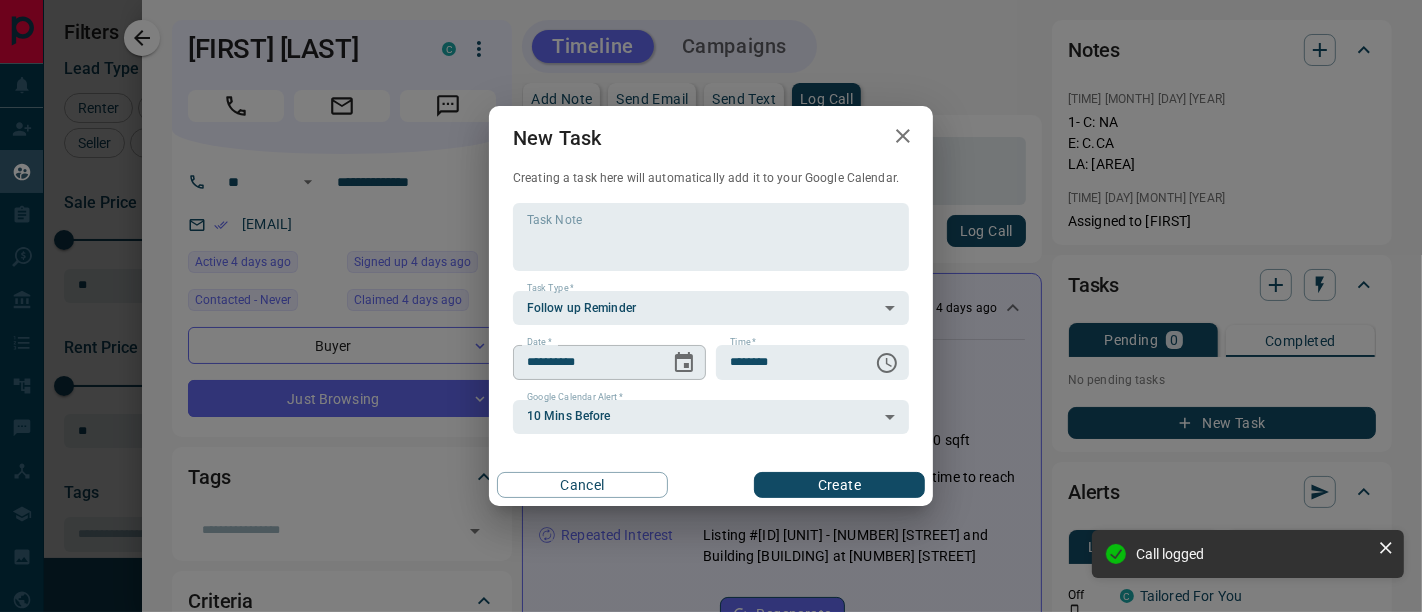 click 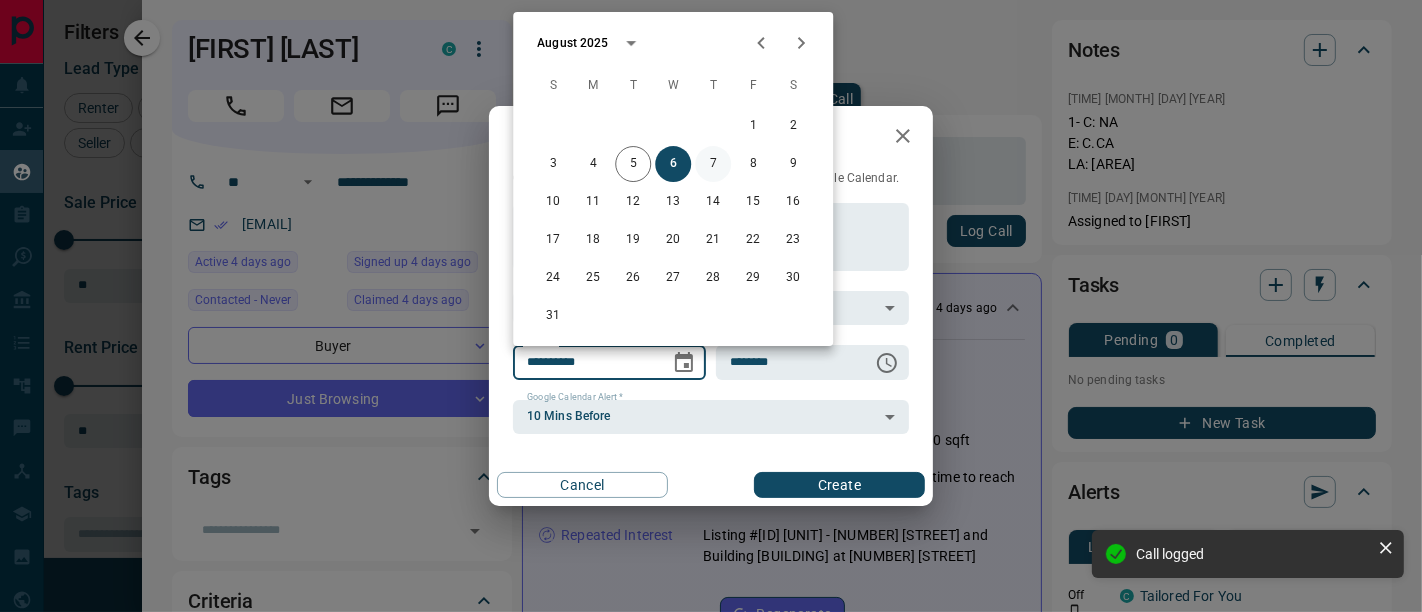 click on "7" at bounding box center [713, 164] 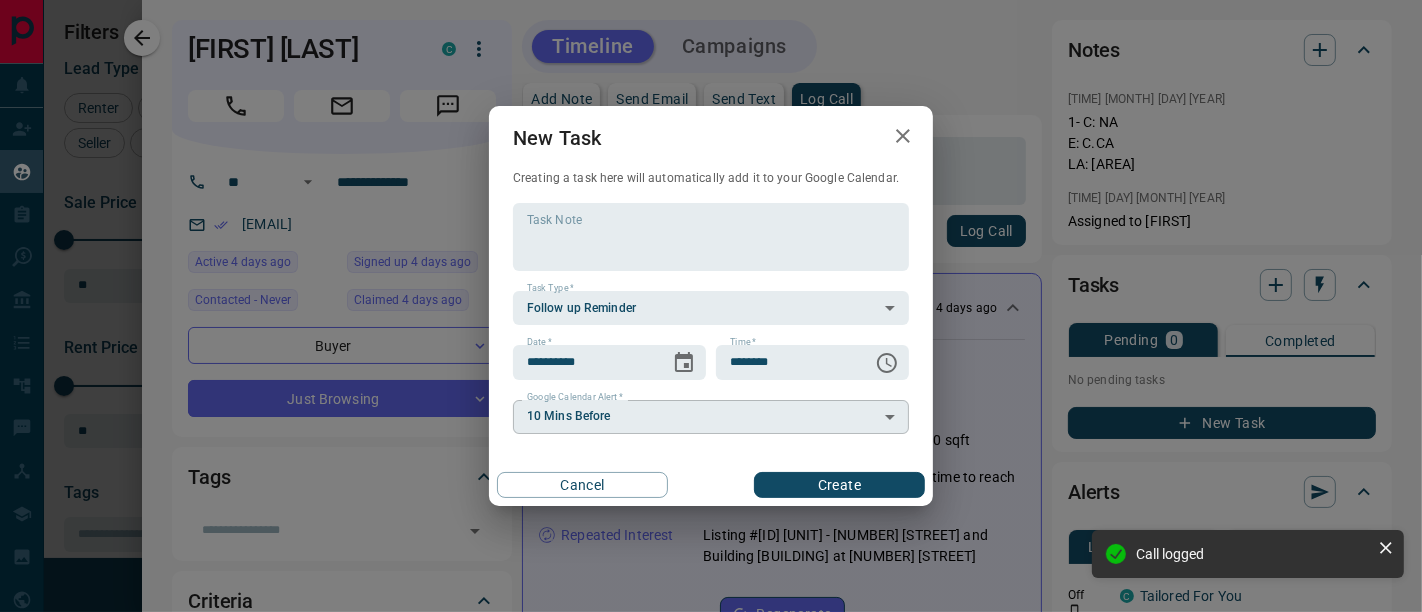 click on "Lead Transfers Claim Leads My Leads Tasks Opportunities Deals Campaigns Automations Messages Broker Bay Training Media Services Agent Resources Precon Worksheet Mobile Apps Disclosure Logout My Leads Filters 1 Manage Tabs New Lead All 812 TBD - Do Not Contact - Not Responsive 1 Bogus 21 Just Browsing 744 Criteria Obtained 12 Future Follow Up 26 Warm 1 HOT - Taken on Showings 4 Submitted Offer 1 Client 2 Name Details Last Active Claimed Date Status Tags [FIRST] [LAST] Buyer C [PRICE] [CITY] [TIME] [TIME] Signed up [TIME] Just Browsing + [FIRST] [LAST] Buyer C [PRICE] [CITY] [TIME] [TIME] Signed up [TIME] Just Browsing + [FIRST] [LAST] Buyer C [PRICE] [CITY] [TIME] Contacted [TIME] [TIME] Signed up [TIME] Just Browsing + [FIRST] [LAST] Buyer C [PRICE] [CITY] [TIME] Contacted [TIME] [TIME] Signed up [TIME] Just Browsing + [FIRST] [LAST] Buyer C [PRICE] [CITY] [TIME] Contacted [TIME] [TIME] Signed up [TIME] + C +" at bounding box center (711, 293) 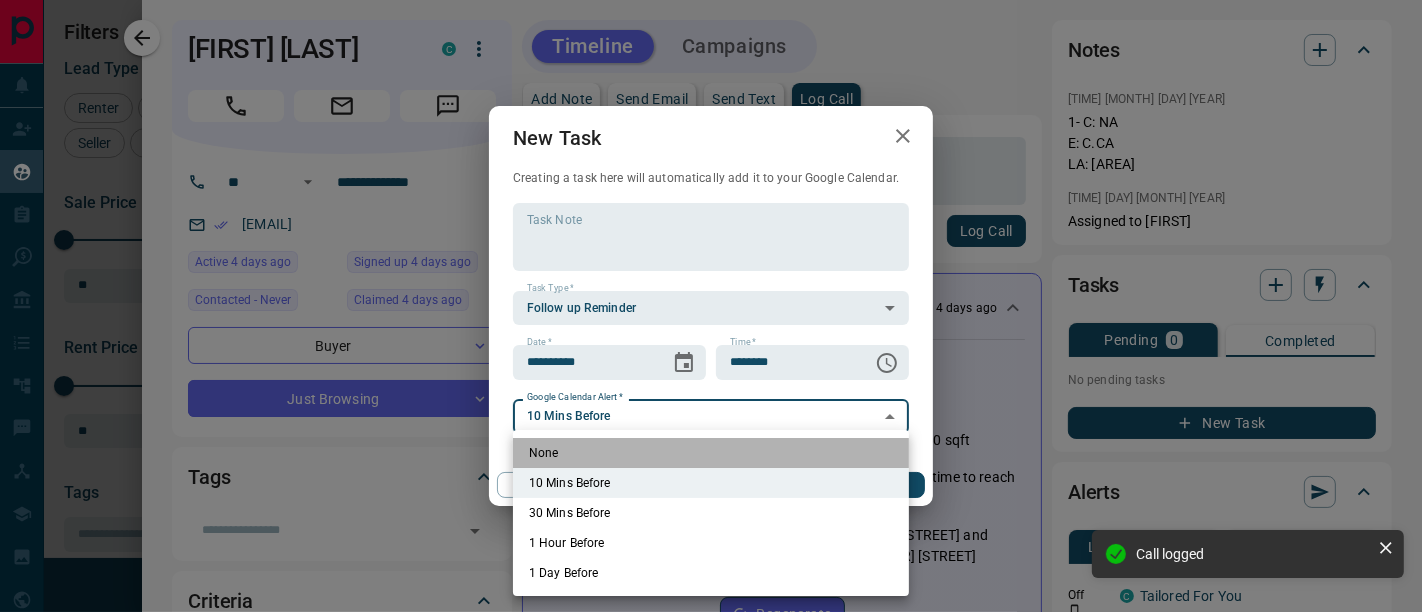click on "None" at bounding box center (711, 453) 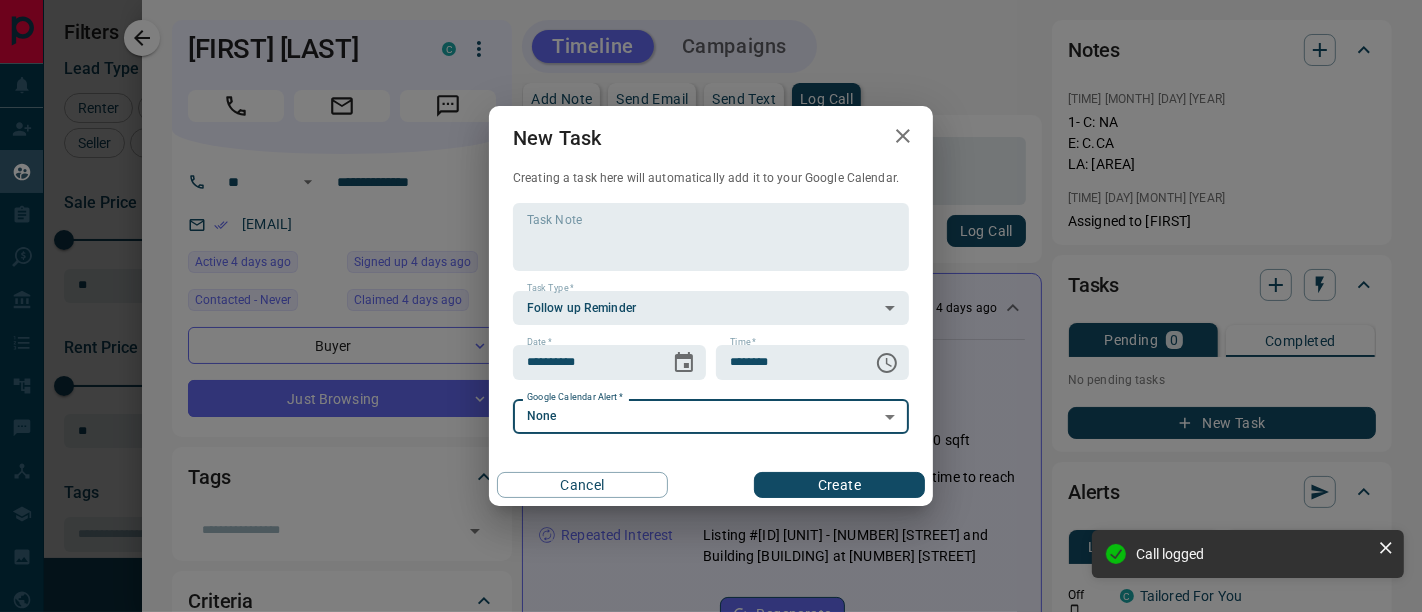 click on "Create" at bounding box center (839, 485) 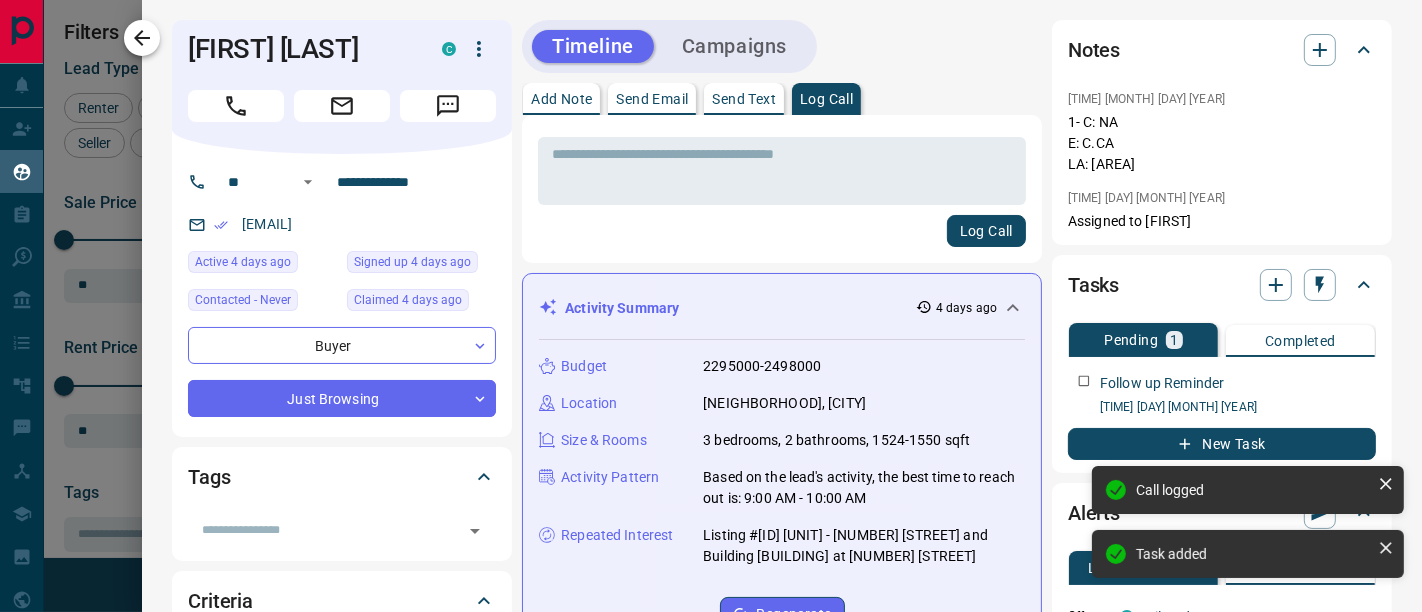 click 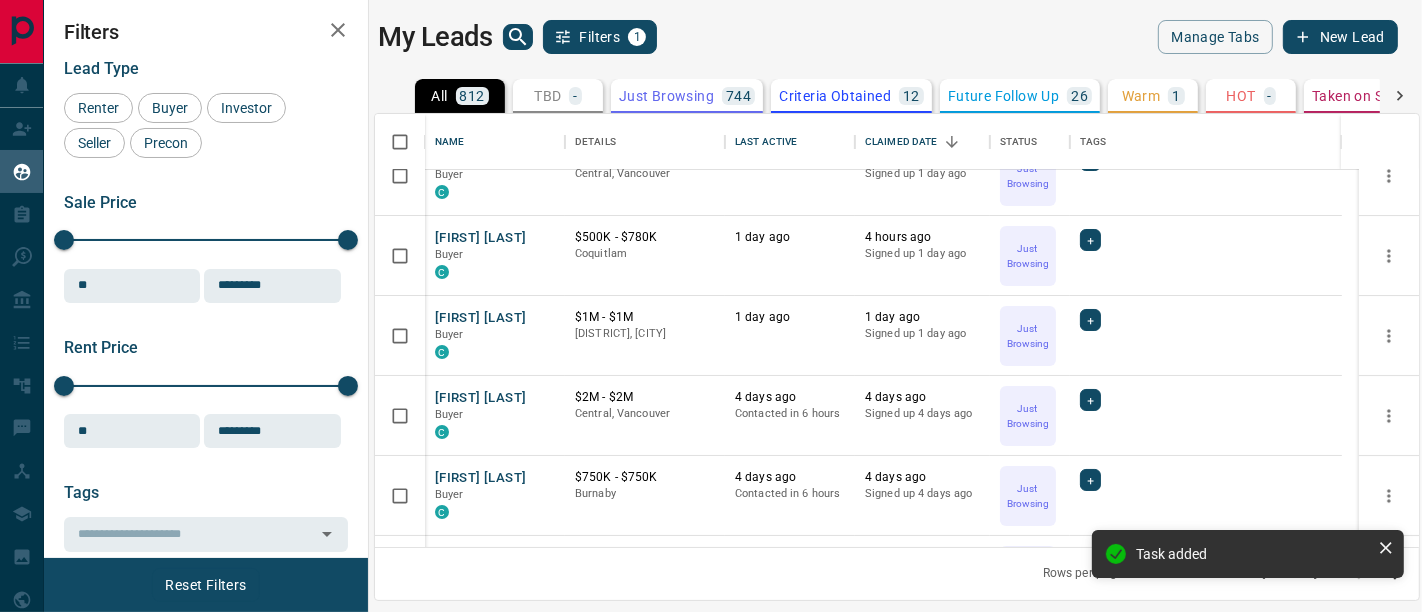 scroll, scrollTop: 0, scrollLeft: 0, axis: both 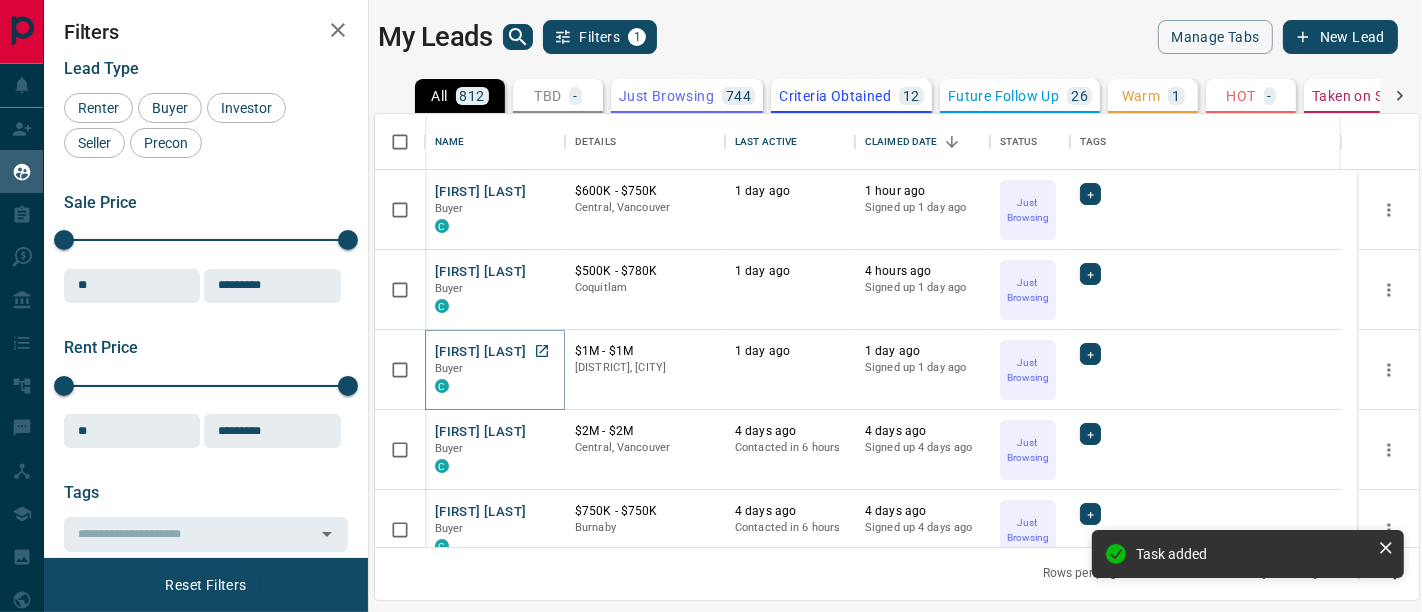 click on "[FIRST] [LAST]" at bounding box center [480, 352] 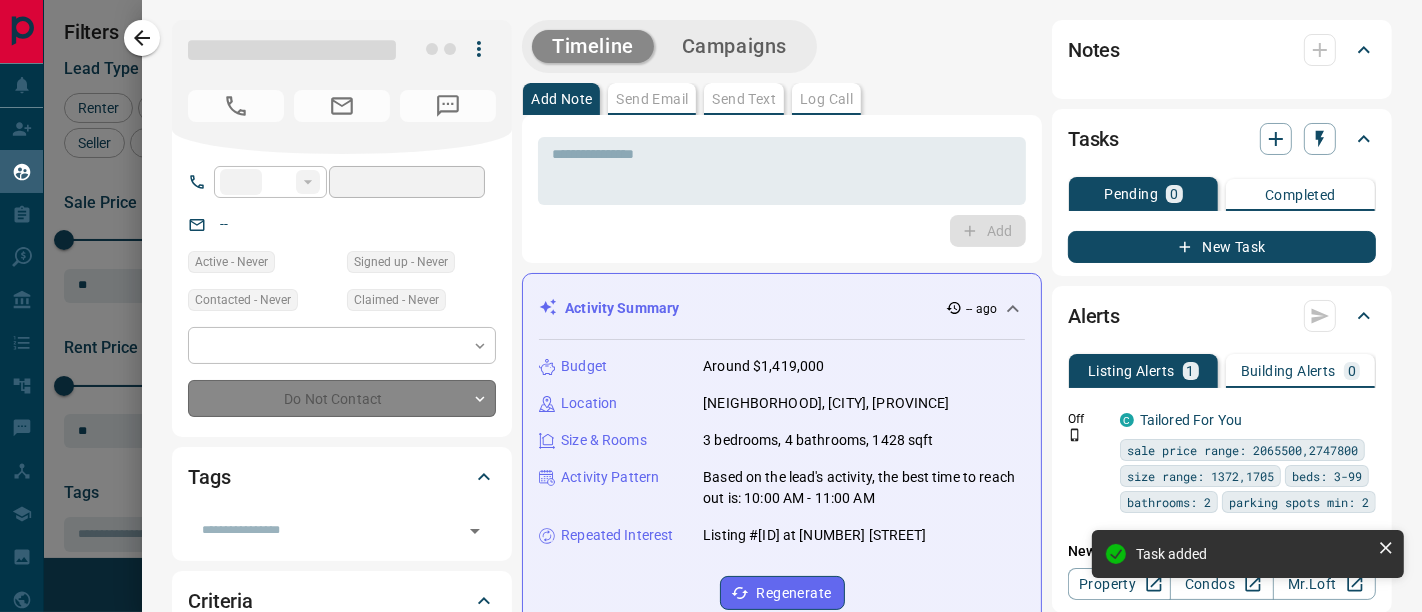 type on "**" 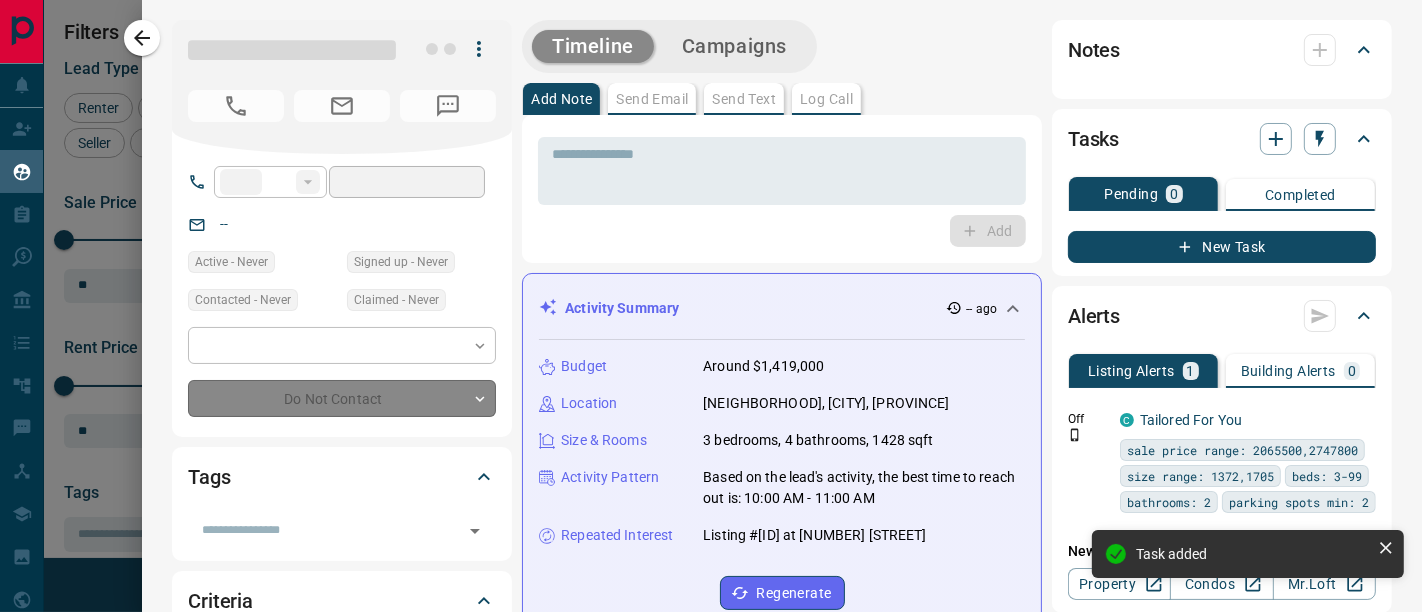 type on "**********" 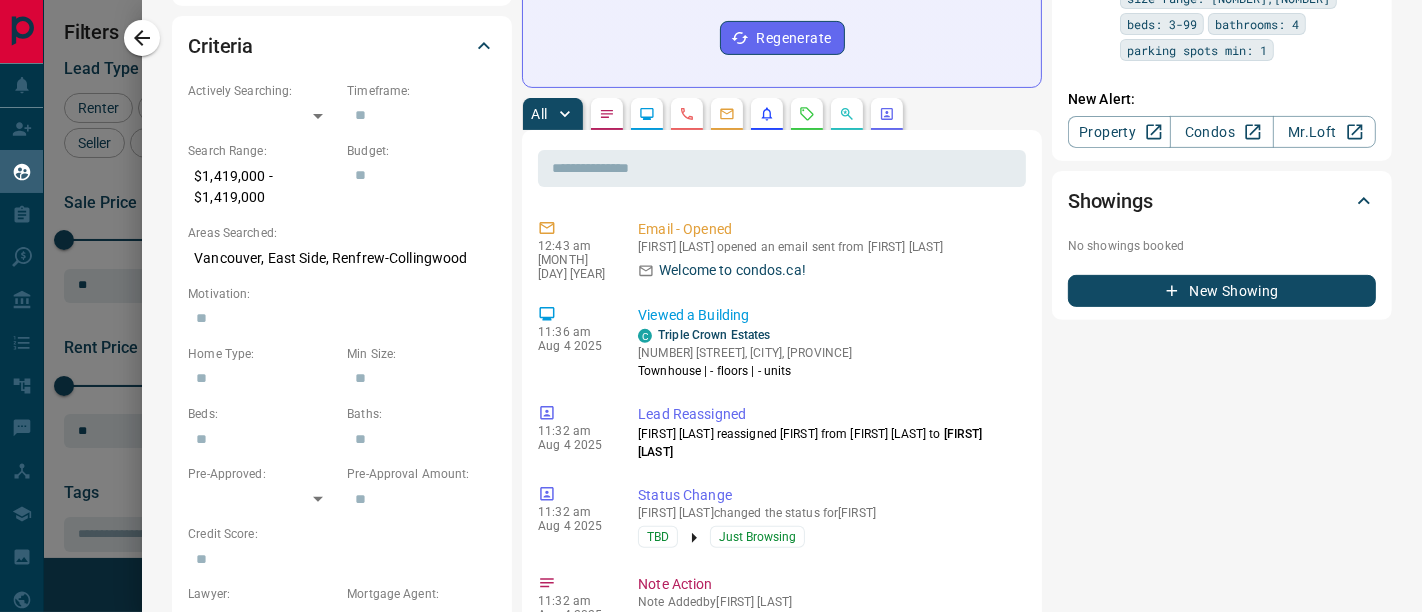 scroll, scrollTop: 0, scrollLeft: 0, axis: both 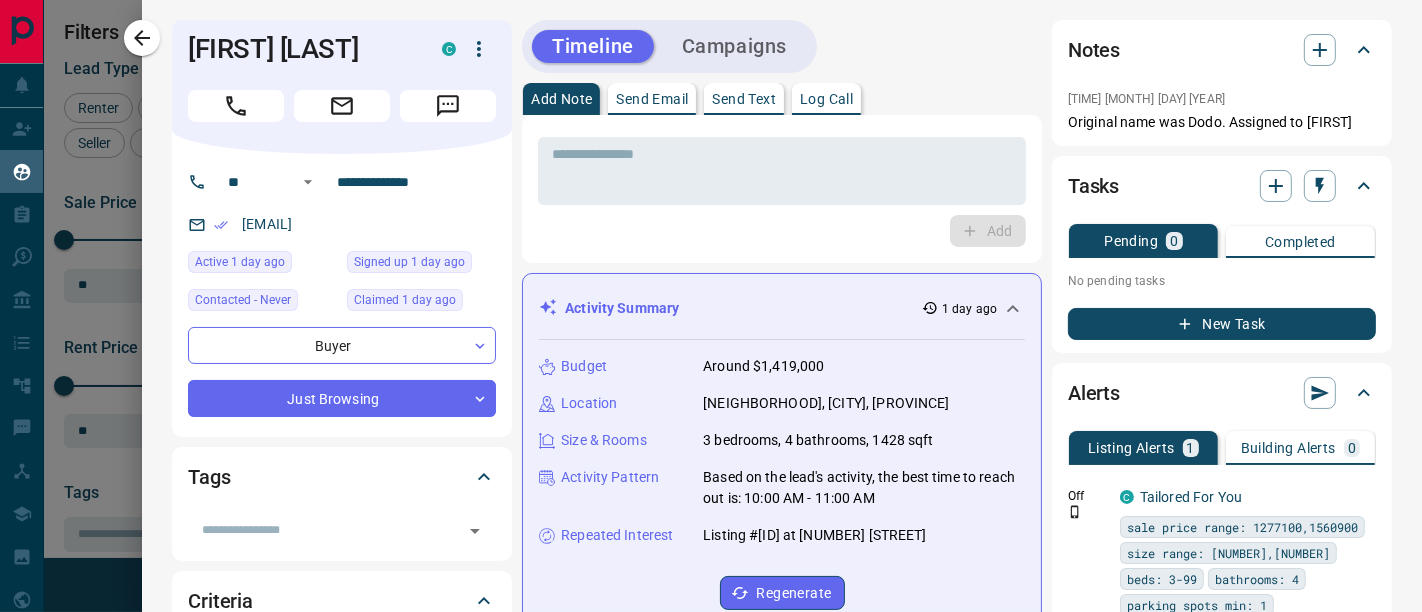 click on "Log Call" at bounding box center [826, 99] 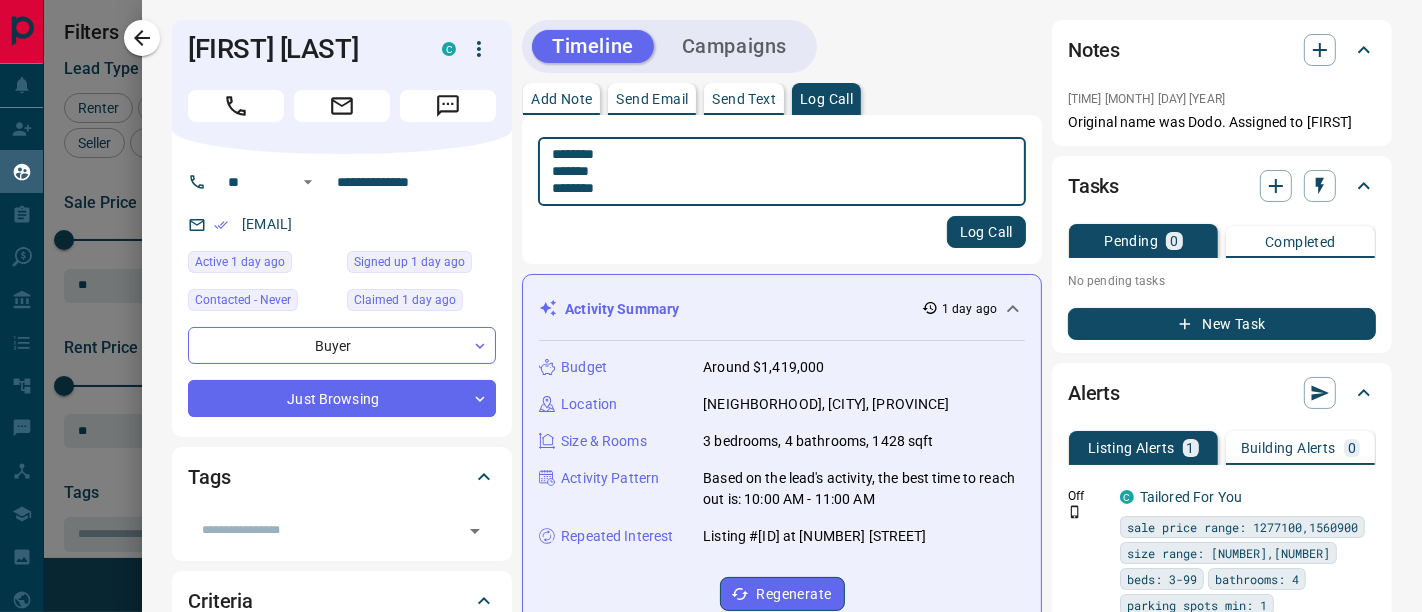 type on "********
*******
********" 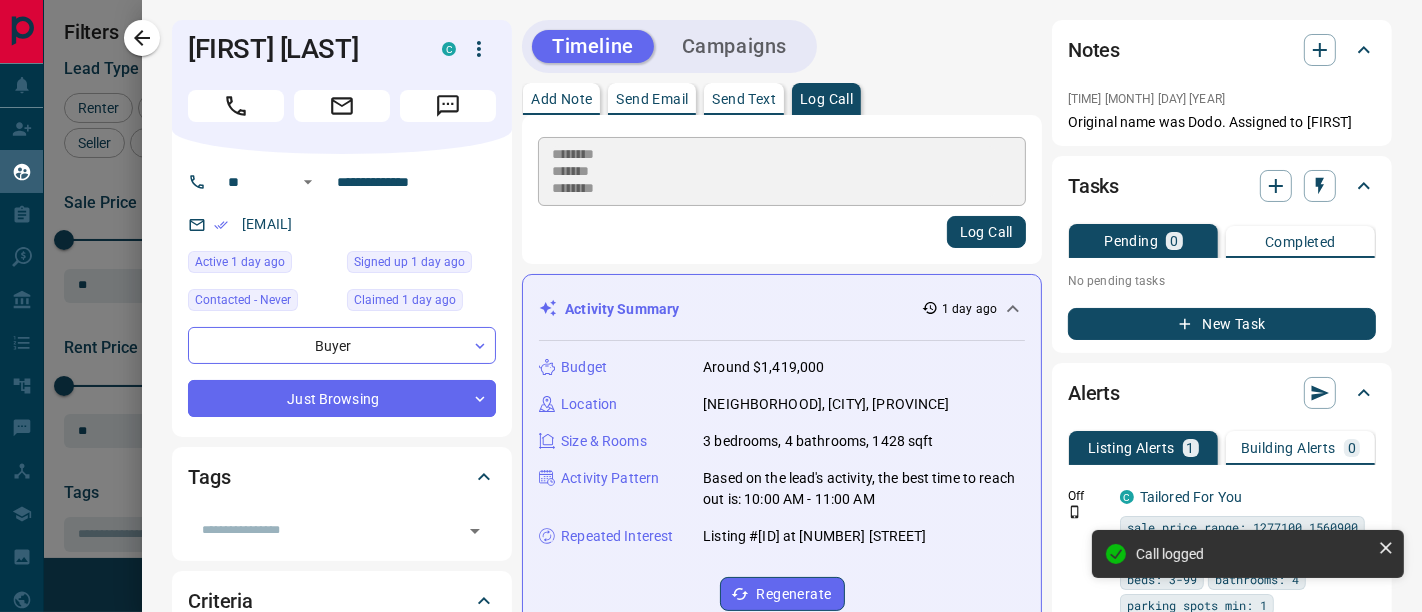 type 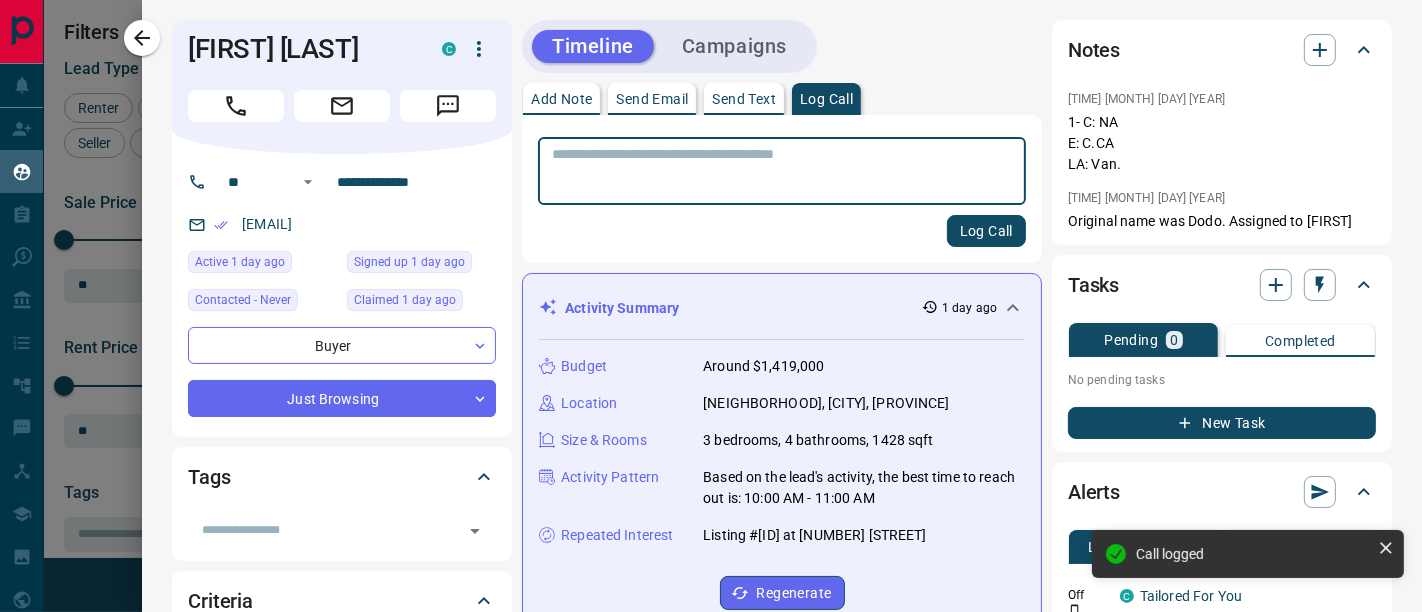 click on "New Task" at bounding box center (1222, 423) 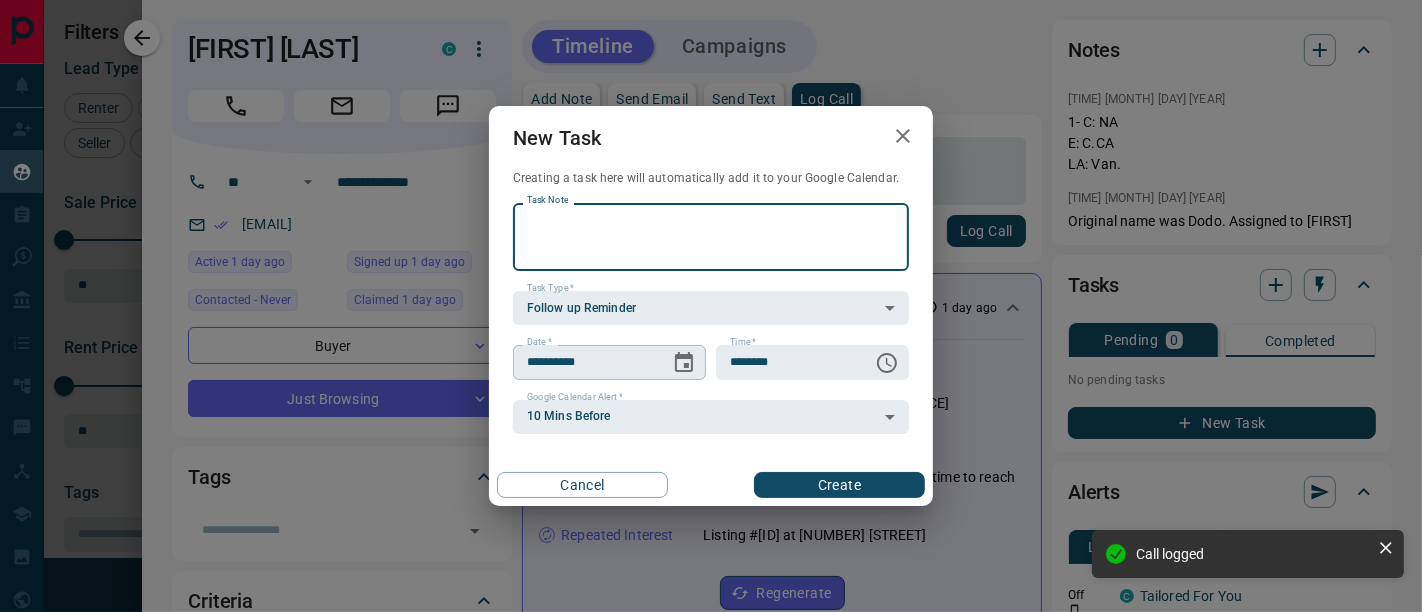 click 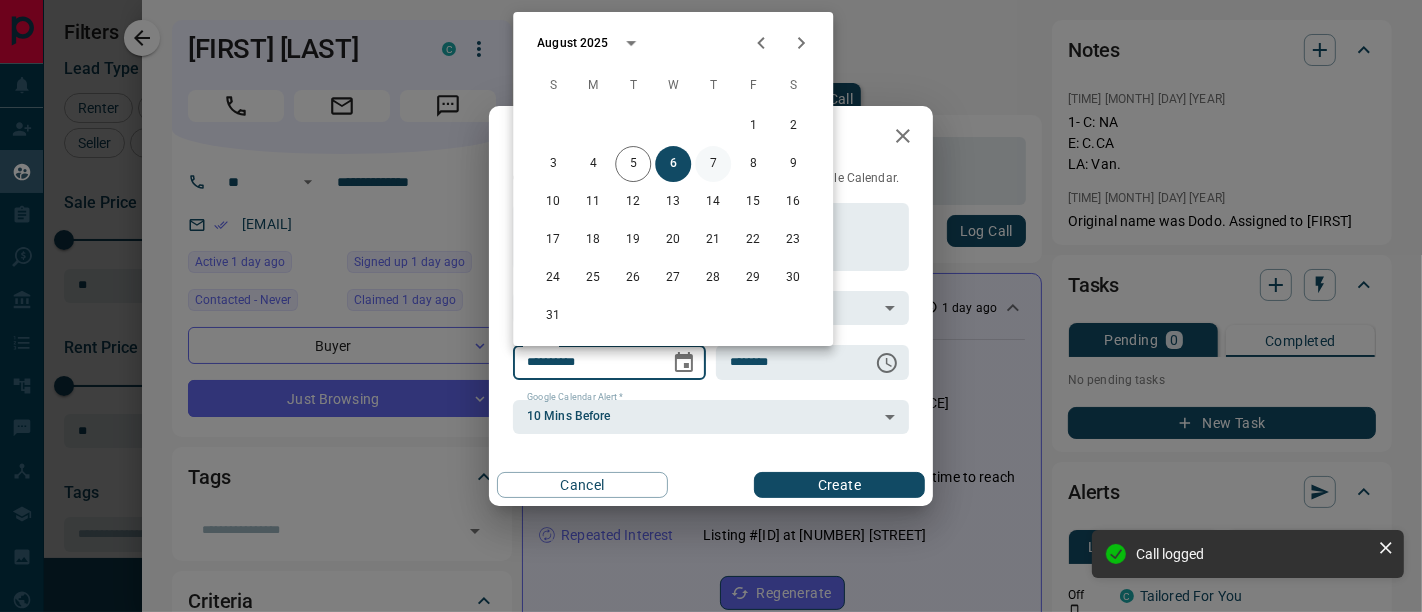 click on "7" at bounding box center [713, 164] 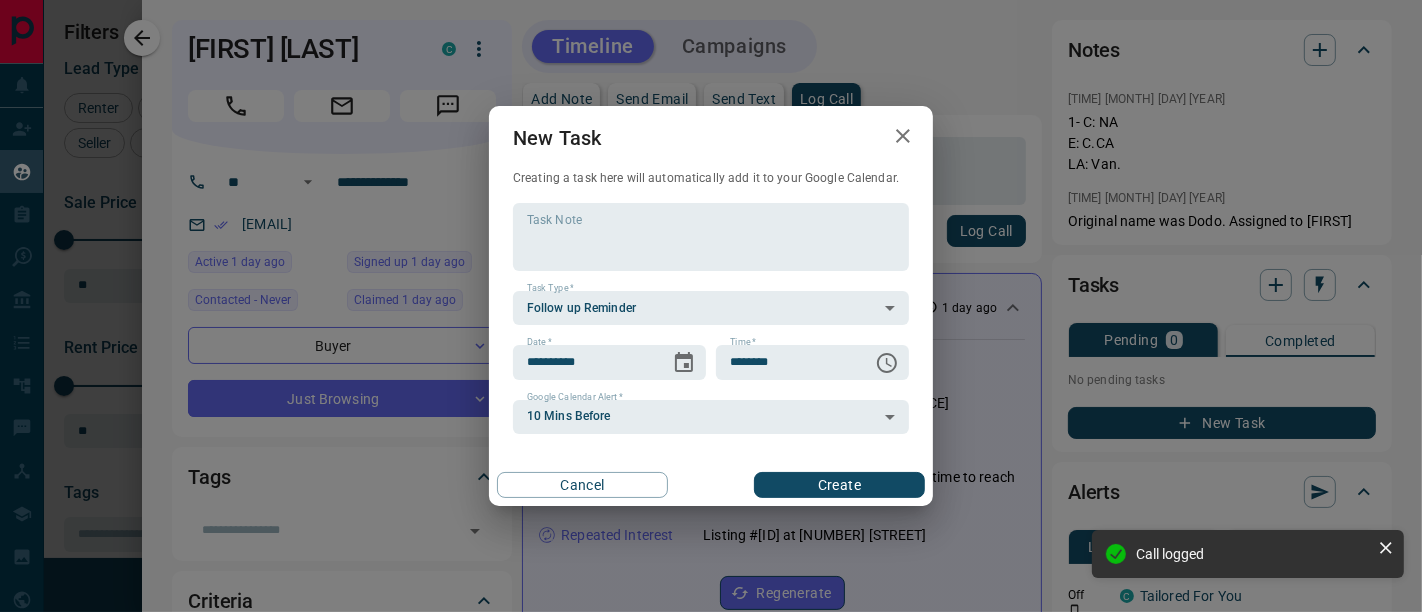 type on "**********" 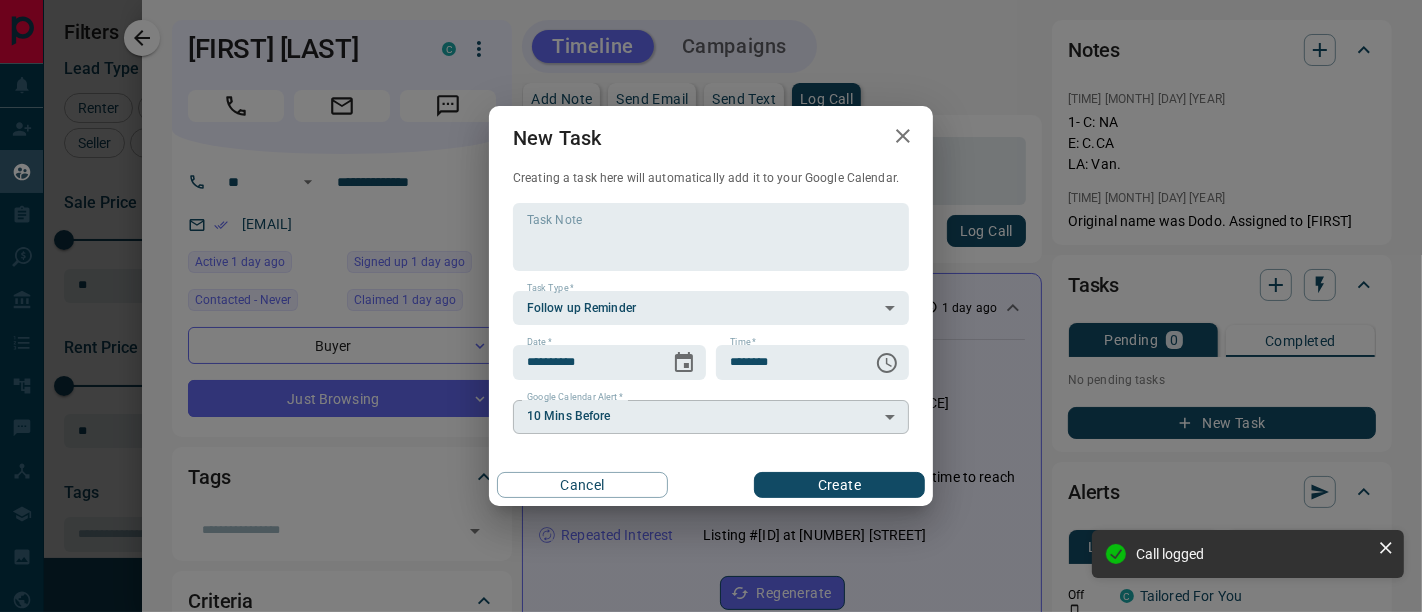 click on "Lead Transfers Claim Leads My Leads Tasks Opportunities Deals Campaigns Automations Messages Broker Bay Training Media Services Agent Resources Precon Worksheet Mobile Apps Disclosure Logout My Leads Filters 1 Manage Tabs New Lead All 812 TBD - Do Not Contact - Not Responsive 1 Bogus 21 Just Browsing 744 Criteria Obtained 12 Future Follow Up 26 Warm 1 HOT - Taken on Showings 4 Submitted Offer 1 Client 2 Name Details Last Active Claimed Date Status Tags [FIRST] [LAST] Buyer C $600K - $750K [DISTRICT], [CITY] 1 day ago 1 hour ago Signed up 1 day ago Just Browsing + [FIRST] [LAST] Buyer C $500K - $780K [CITY] 1 day ago 4 hours ago Signed up 1 day ago Just Browsing + [FIRST] [LAST] Buyer C $1M - $1M [DISTRICT], [CITY] 1 day ago 1 day ago Signed up 1 day ago Just Browsing + [FIRST] [LAST] Buyer C $2M - $2M [DISTRICT], [CITY] 4 days ago Contacted in 6 hours 4 days ago Signed up 4 days ago Just Browsing + [FIRST] [LAST] Buyer C $750K - $750K [CITY] 4 days ago Contacted in 6 hours 4 days ago Signed up 4 days ago + Buyer" at bounding box center [711, 293] 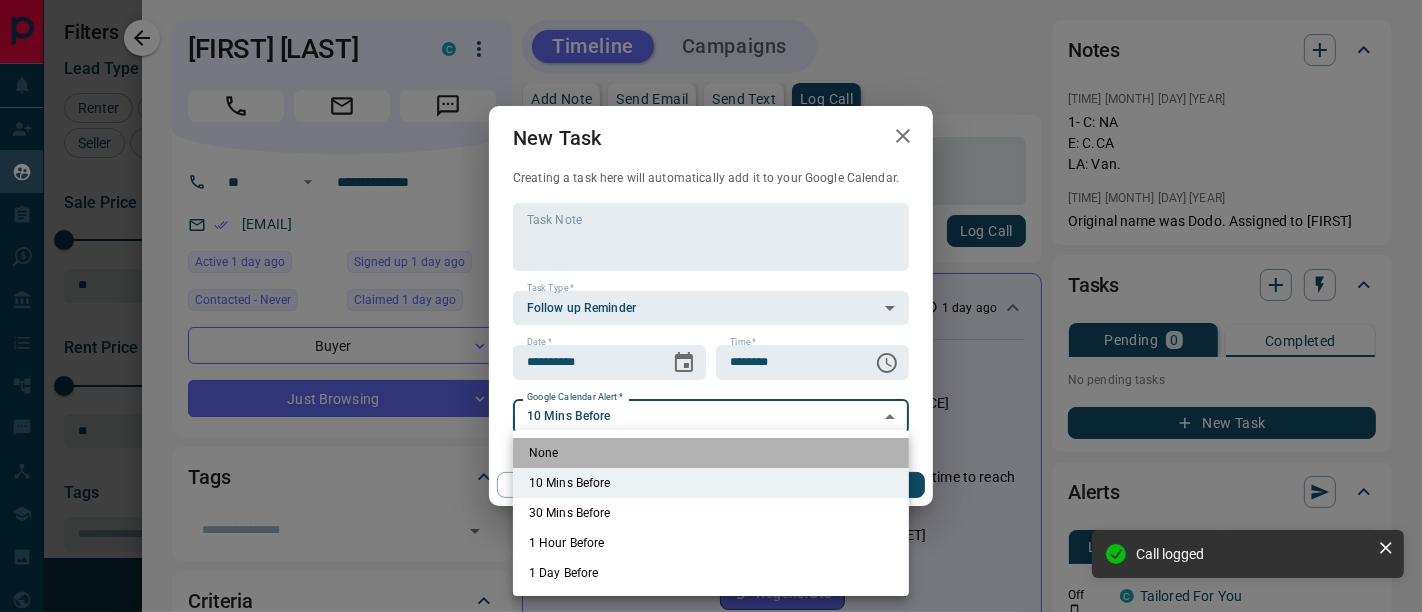 click on "None" at bounding box center [711, 453] 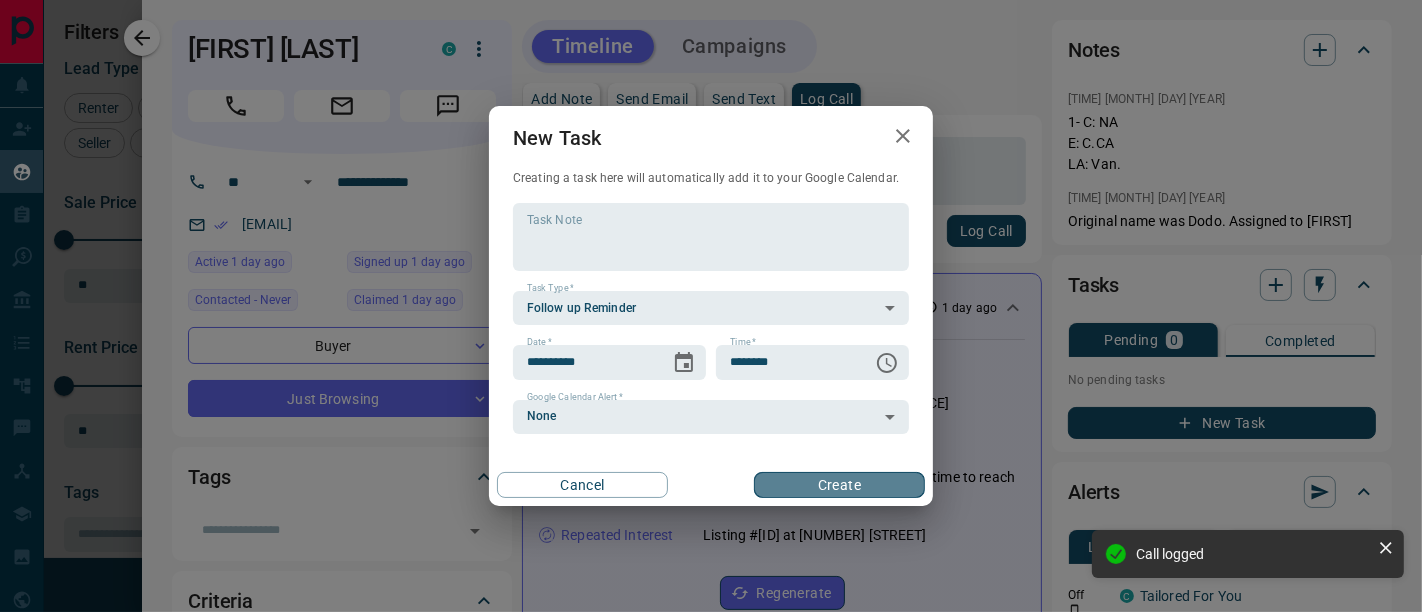 click on "Create" at bounding box center [839, 485] 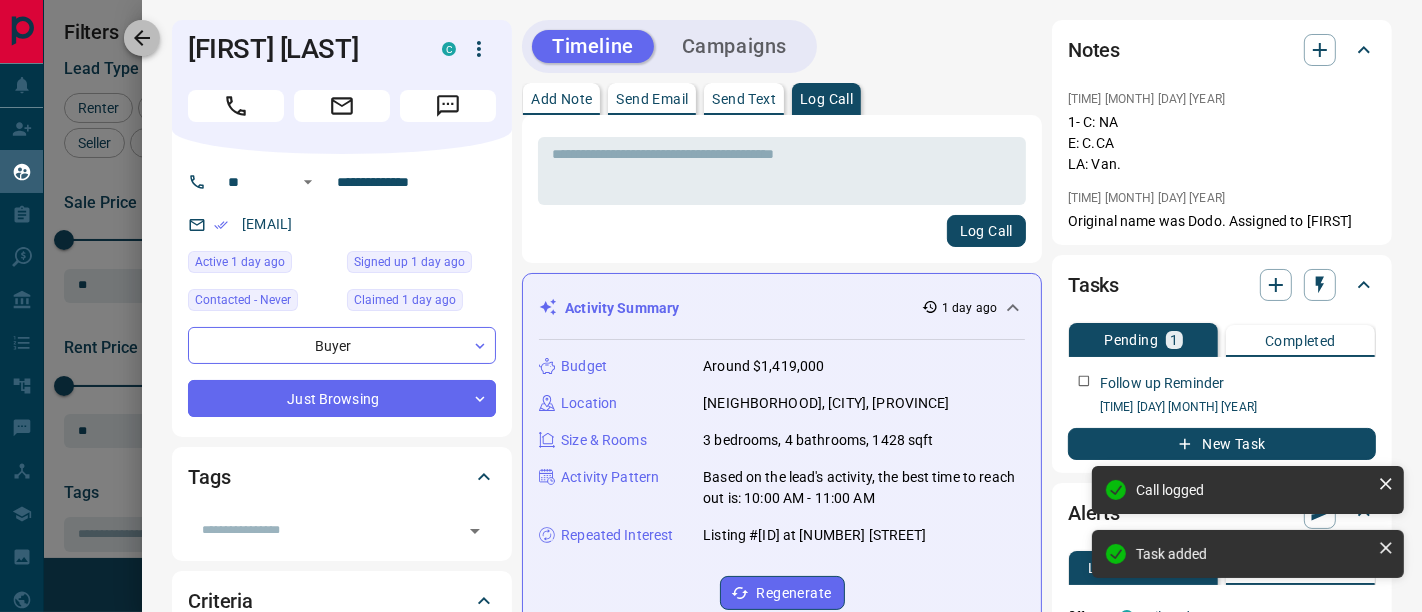 click 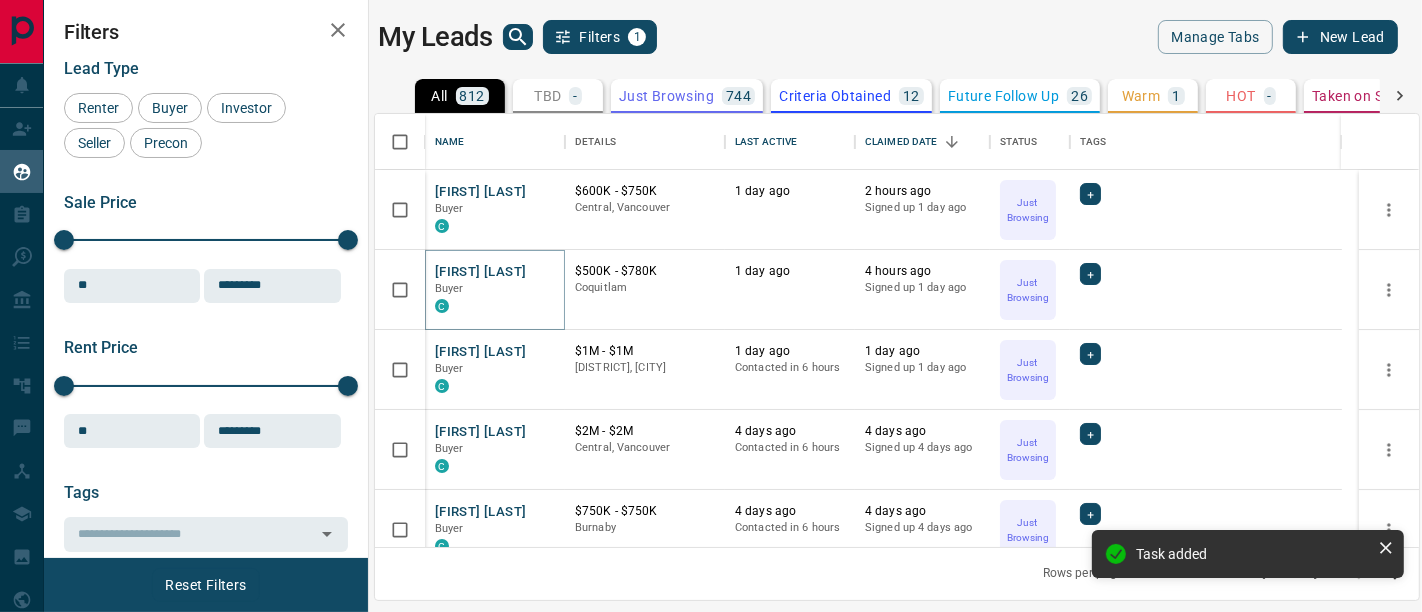 click on "[FIRST] [LAST]" at bounding box center [480, 272] 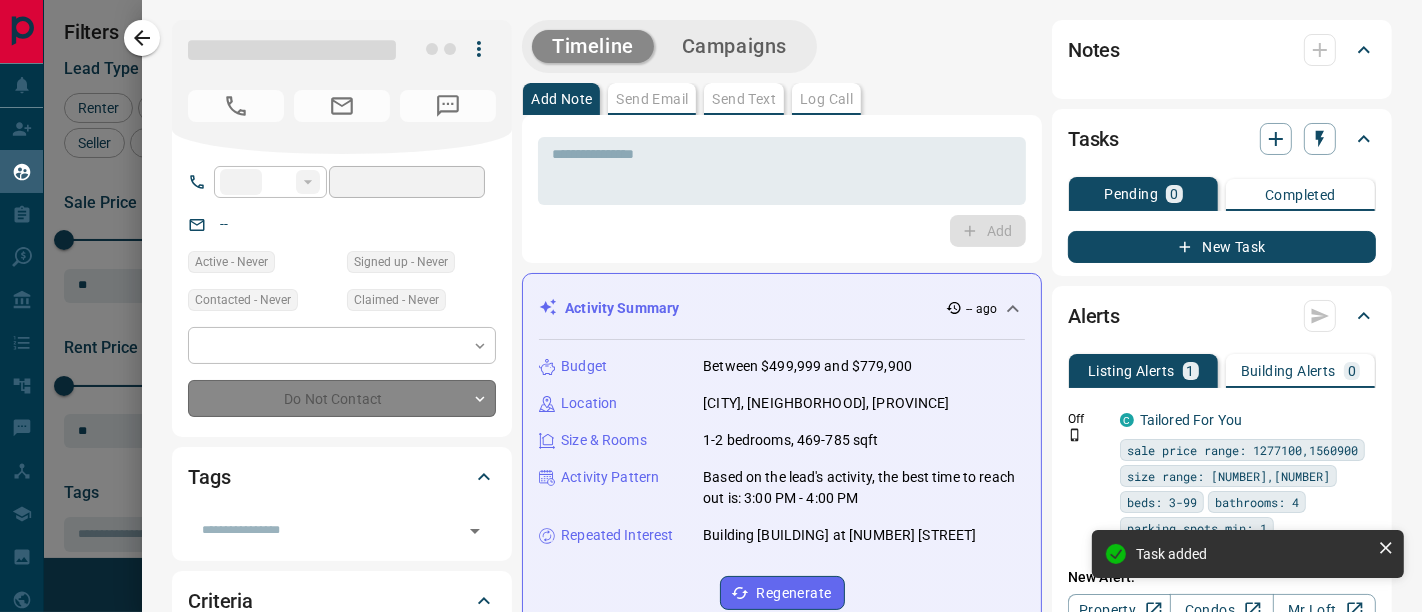 type on "**" 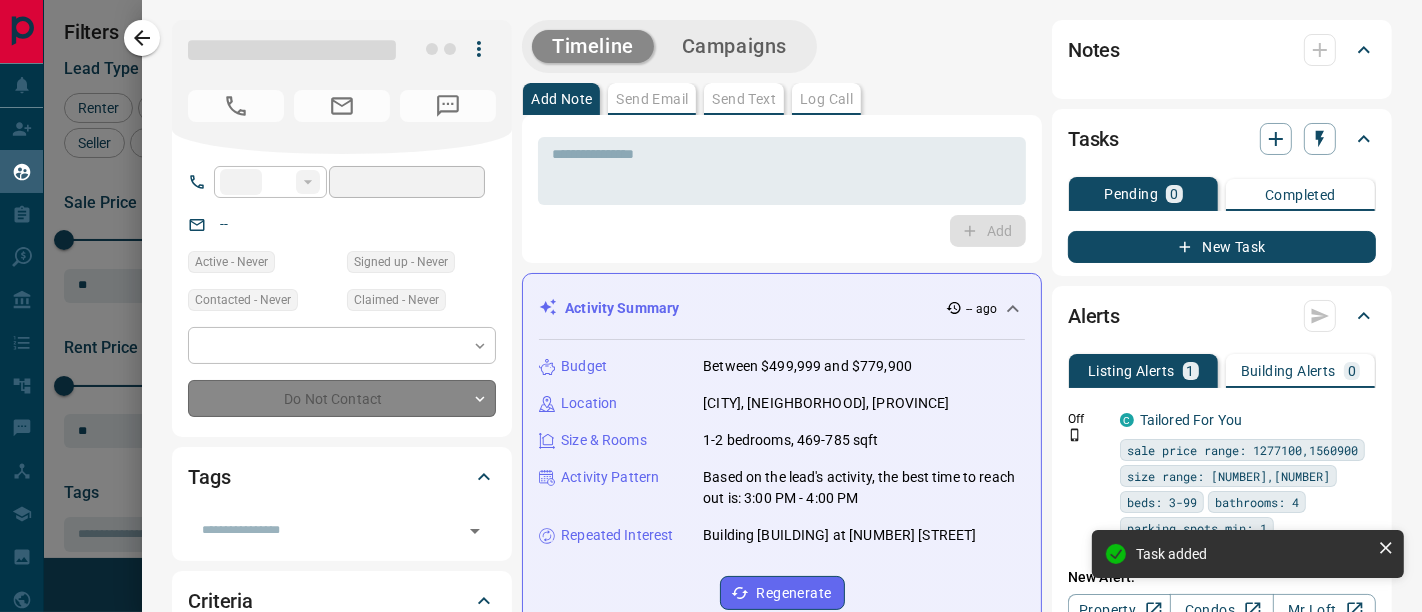type on "**********" 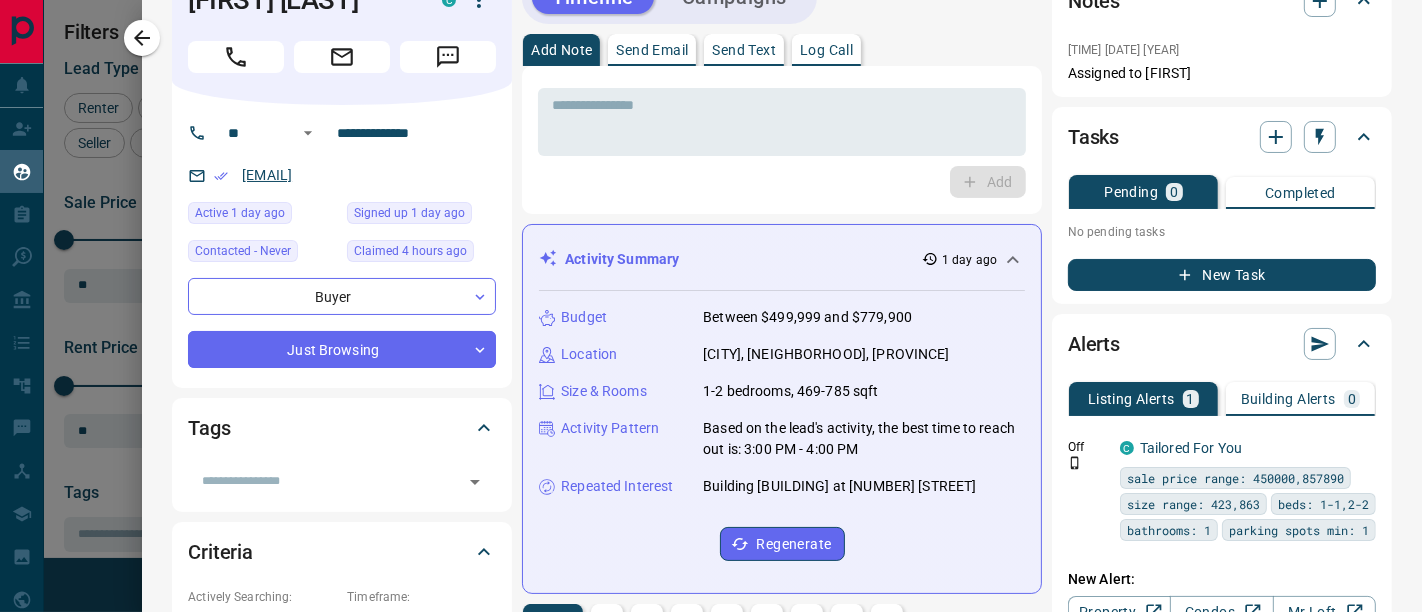 scroll, scrollTop: 0, scrollLeft: 0, axis: both 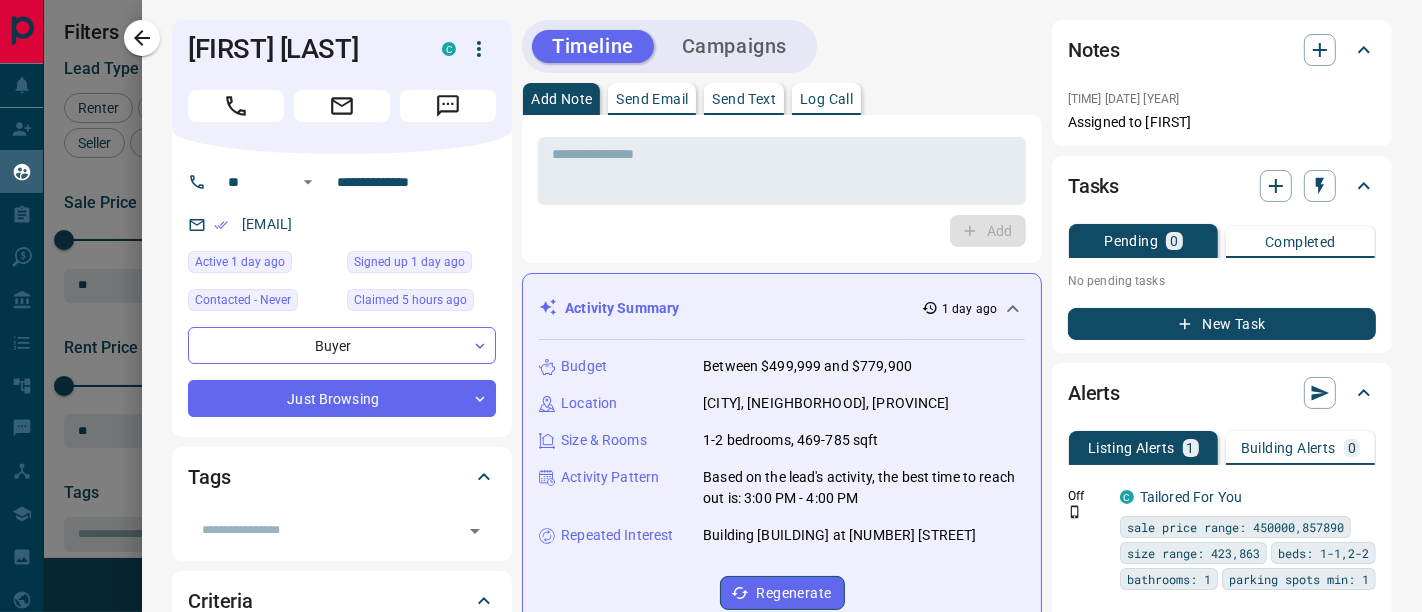 click on "Log Call" at bounding box center [826, 99] 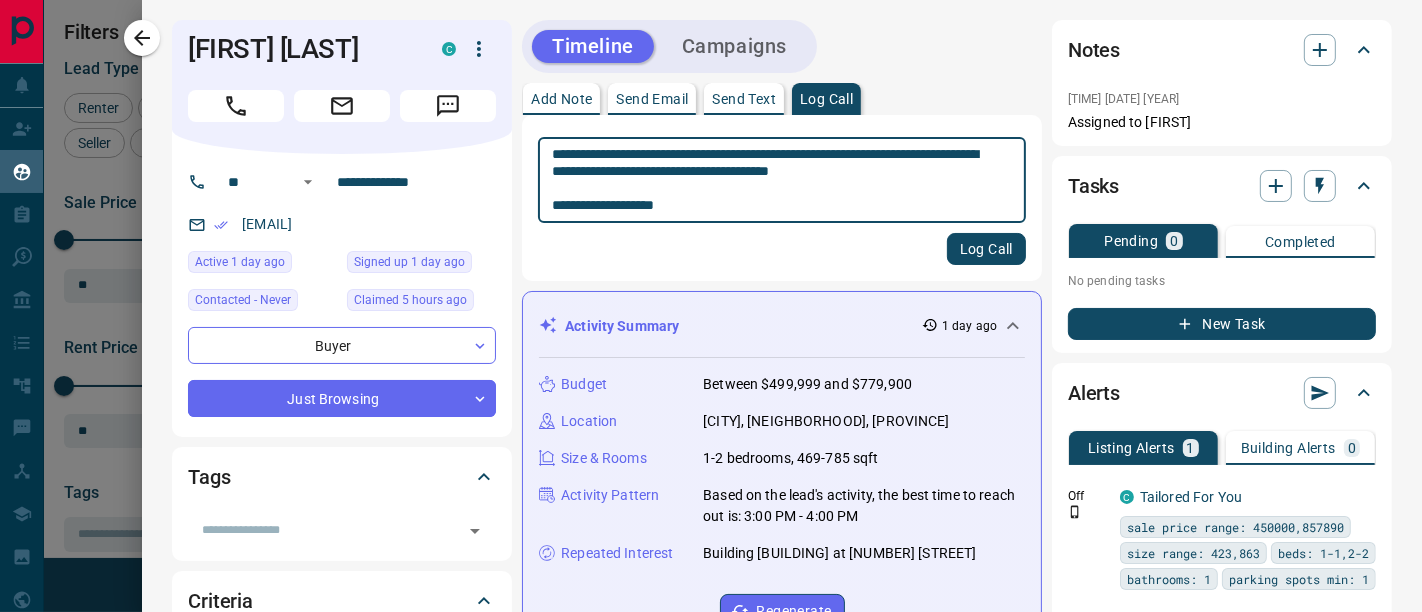 click on "**********" at bounding box center [773, 180] 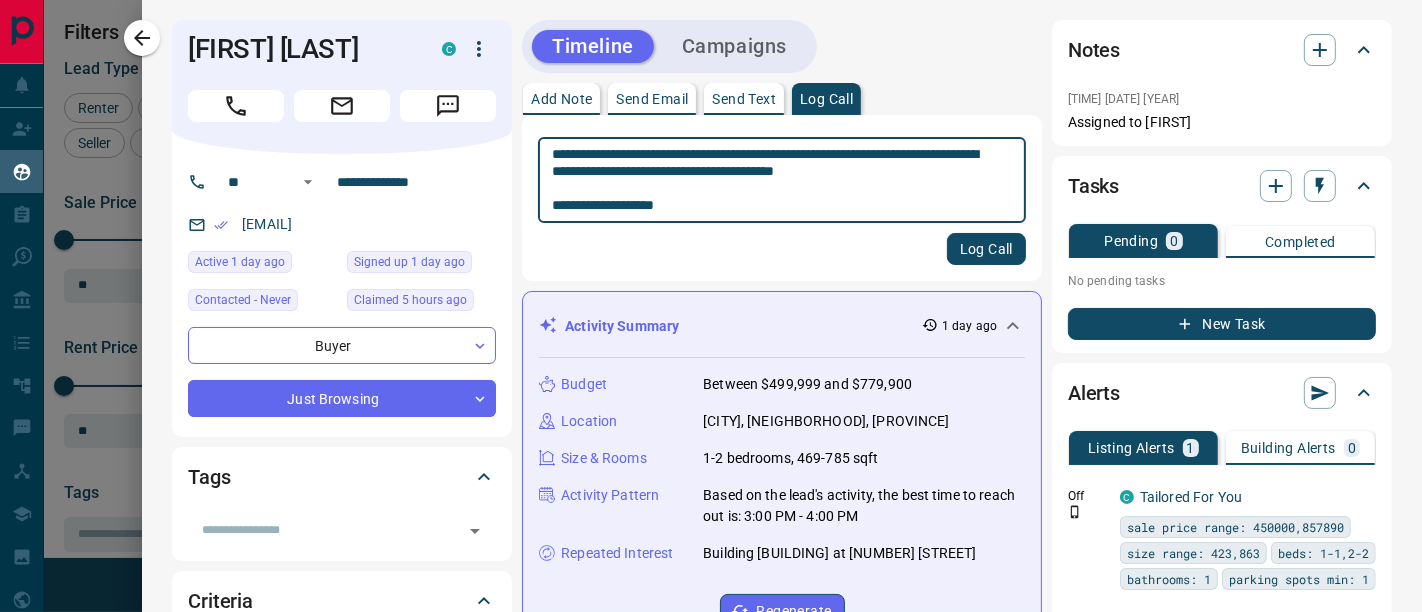 click on "**********" at bounding box center [773, 180] 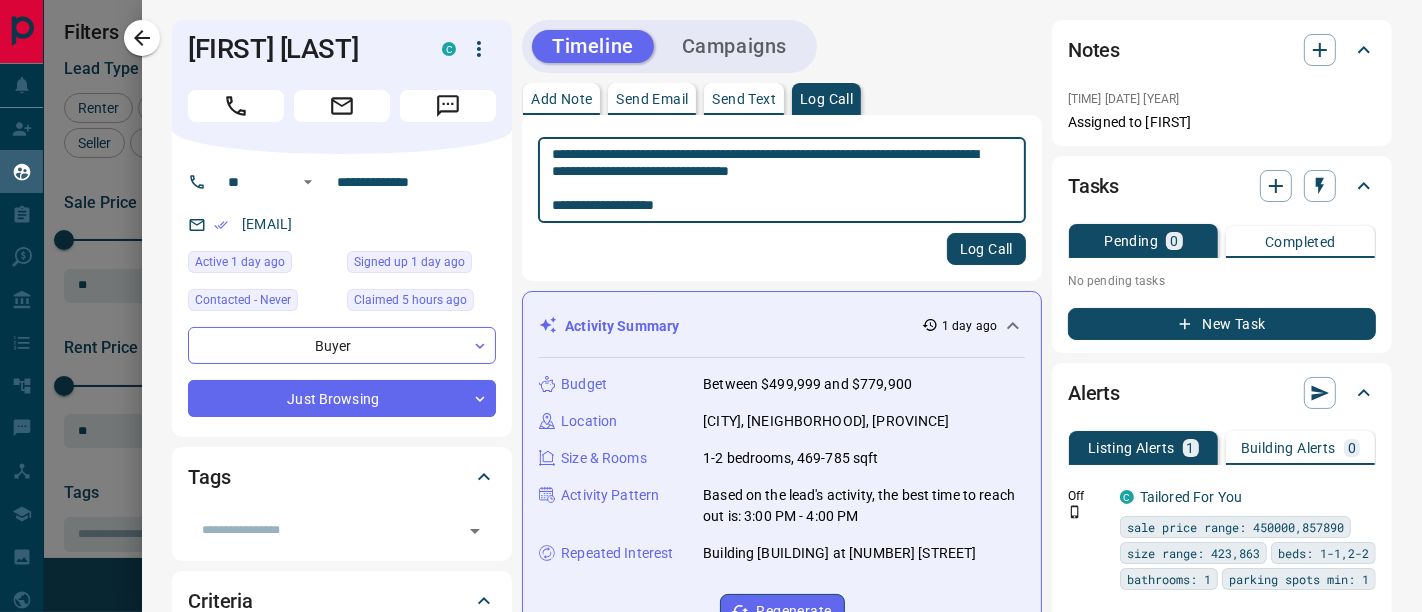 type on "**********" 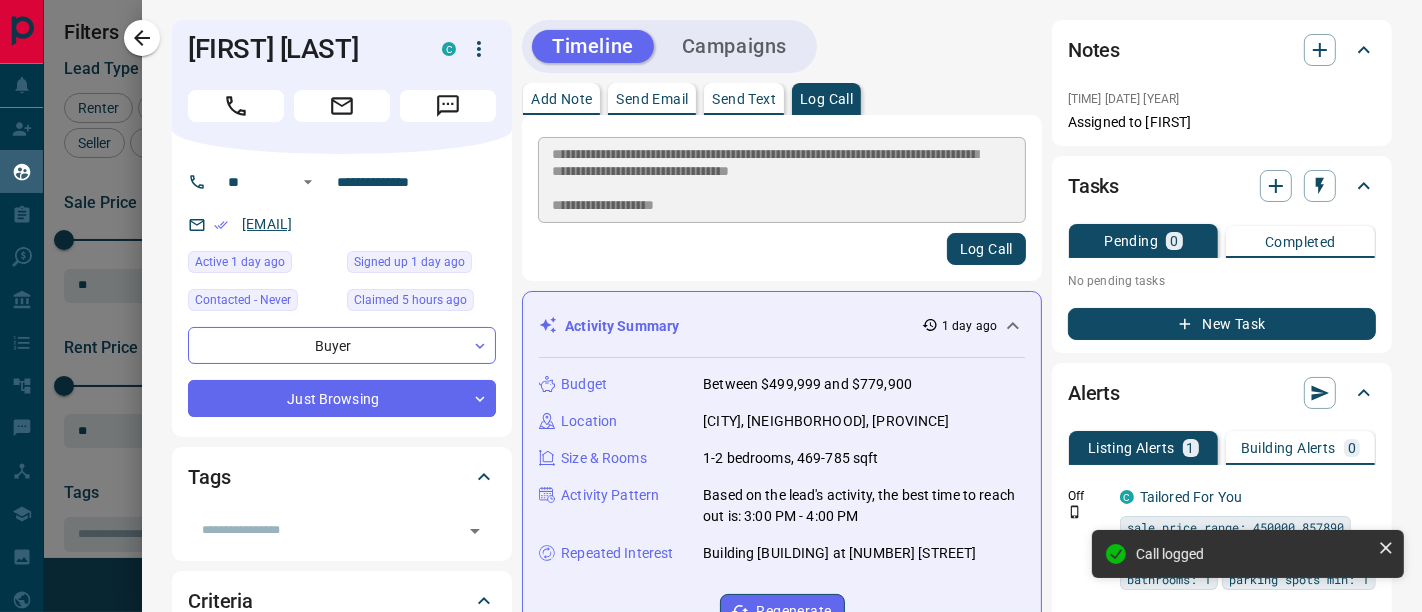 type 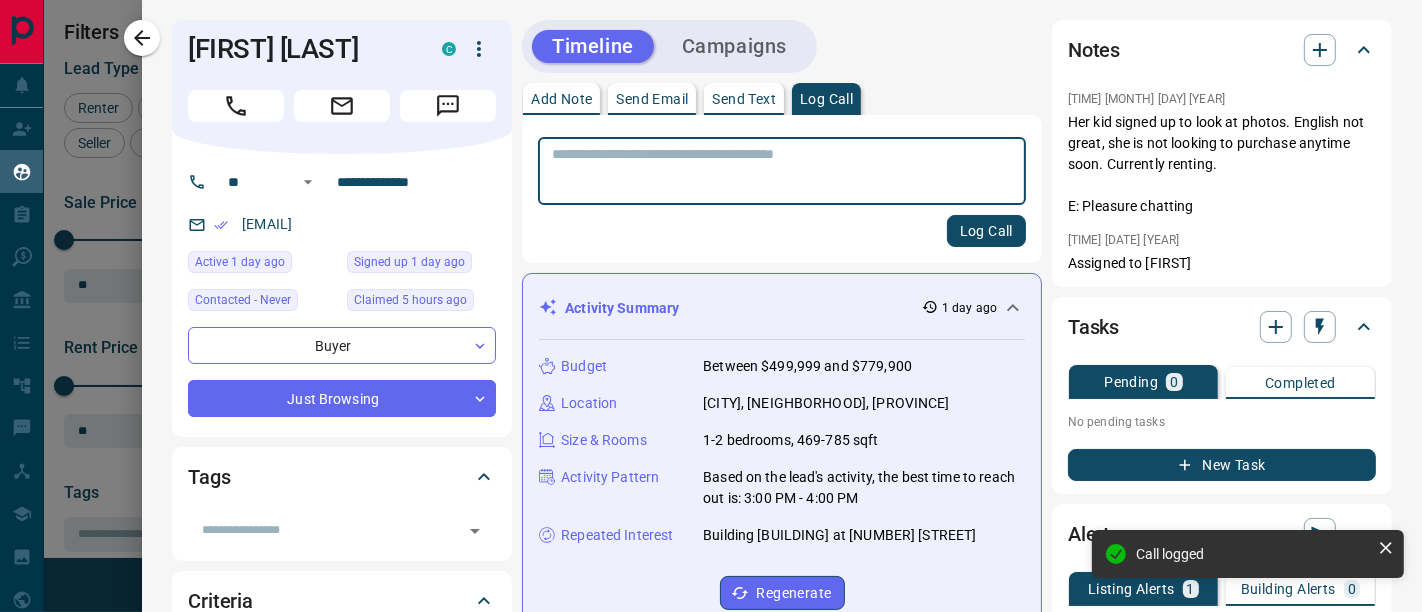 scroll, scrollTop: 111, scrollLeft: 0, axis: vertical 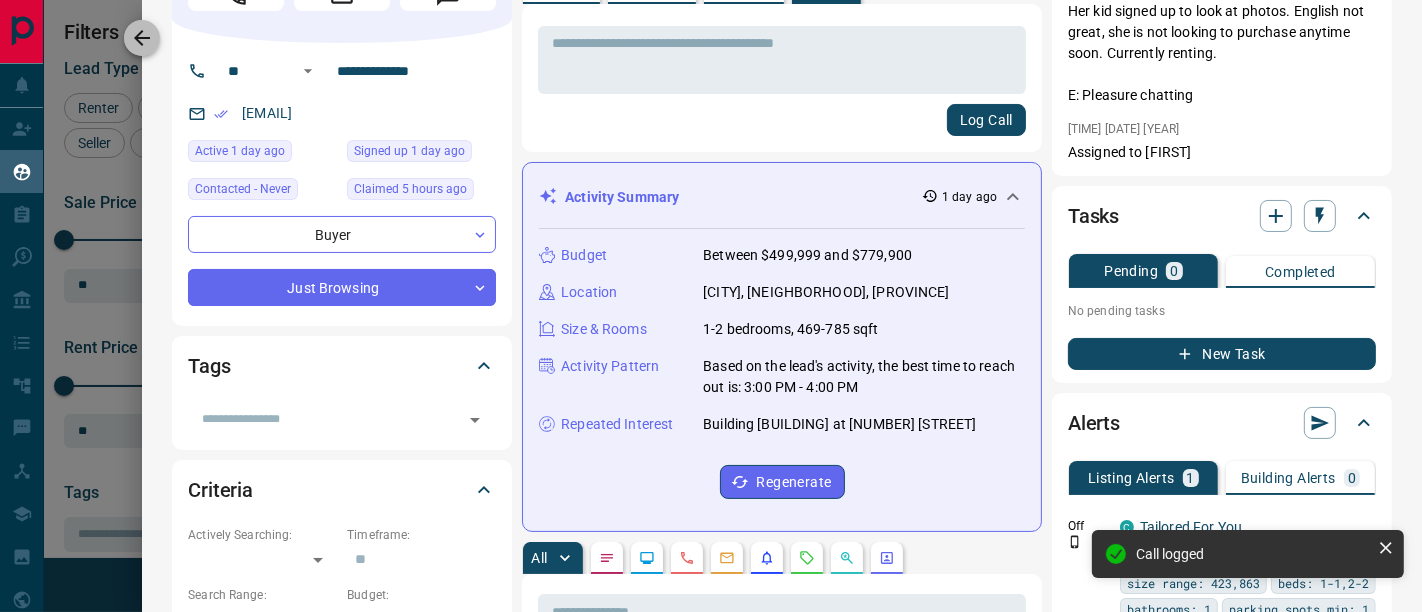 click at bounding box center [142, 38] 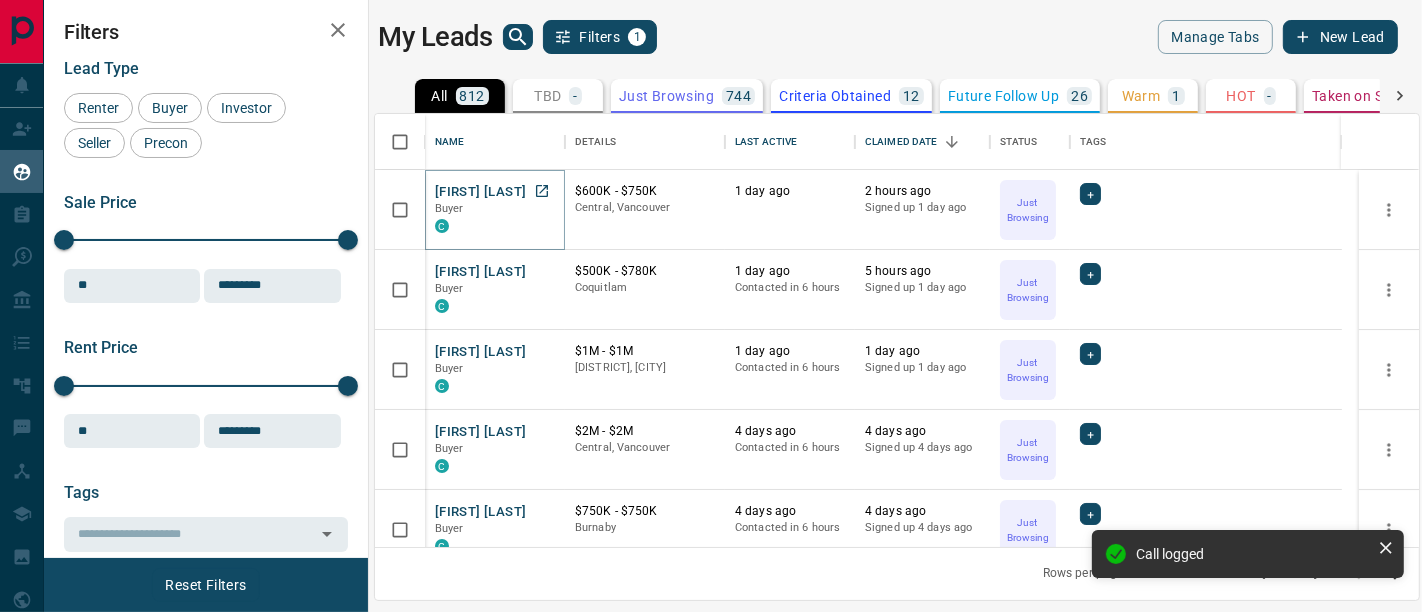 click on "[FIRST] [LAST]" at bounding box center (480, 192) 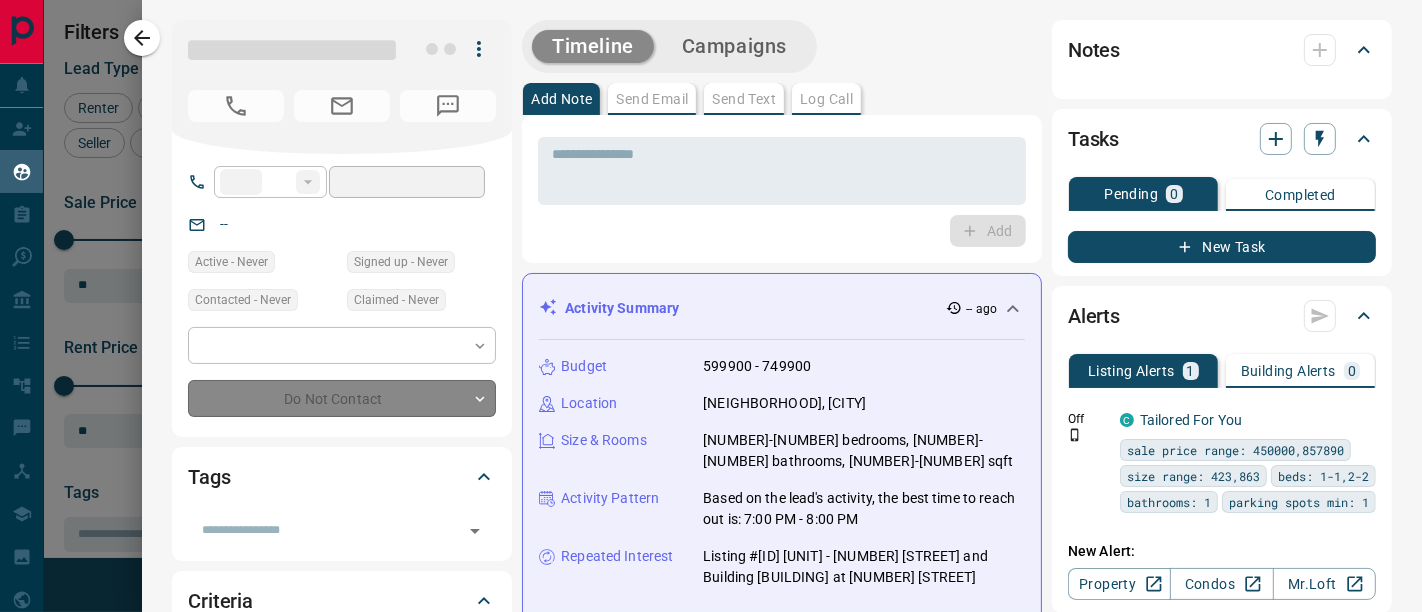 type on "**" 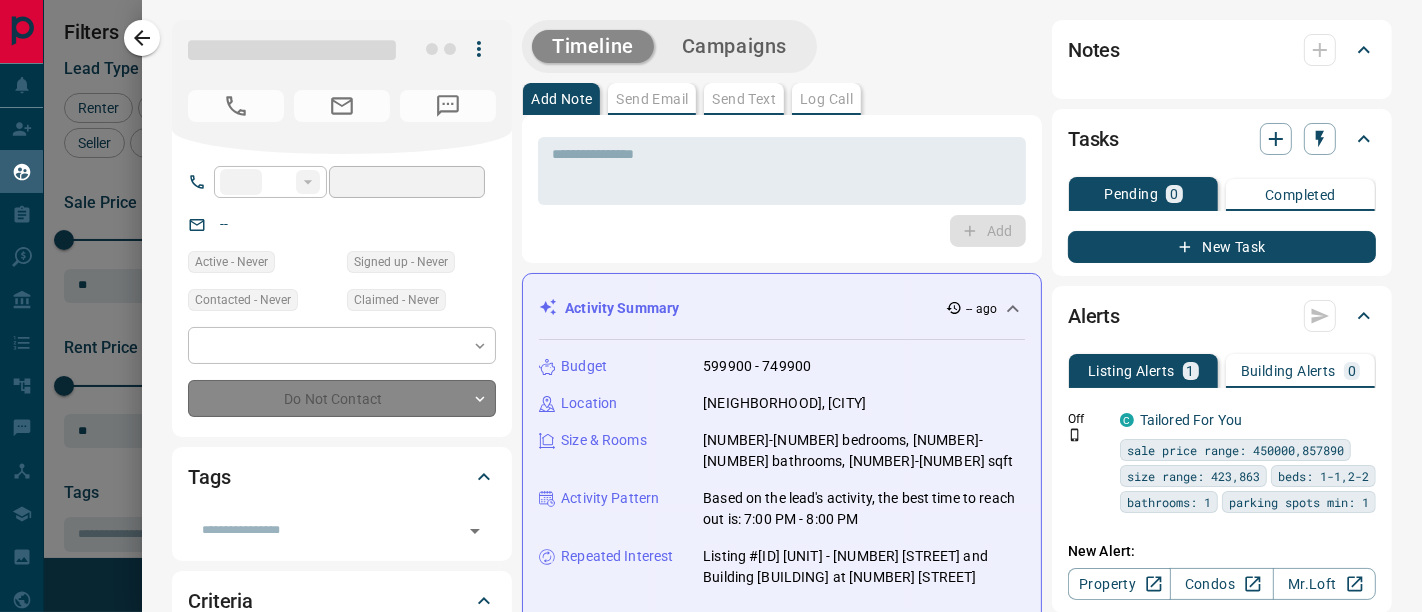 type on "**********" 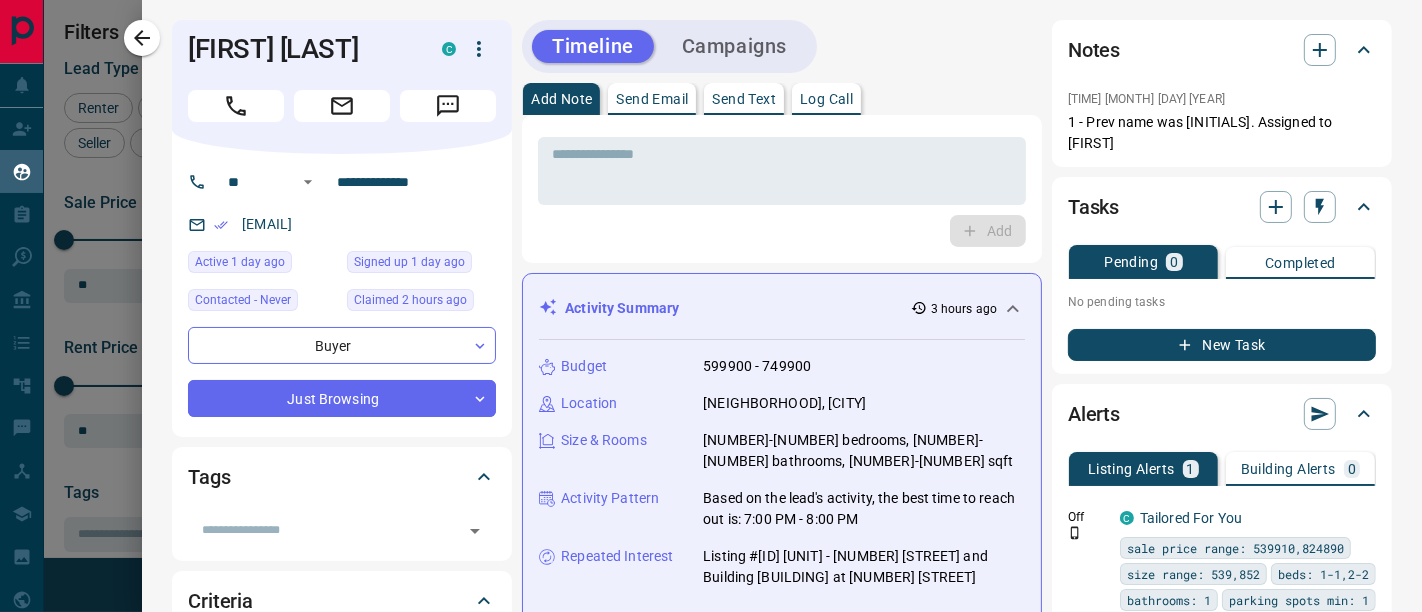 drag, startPoint x: 363, startPoint y: 228, endPoint x: 278, endPoint y: 214, distance: 86.145226 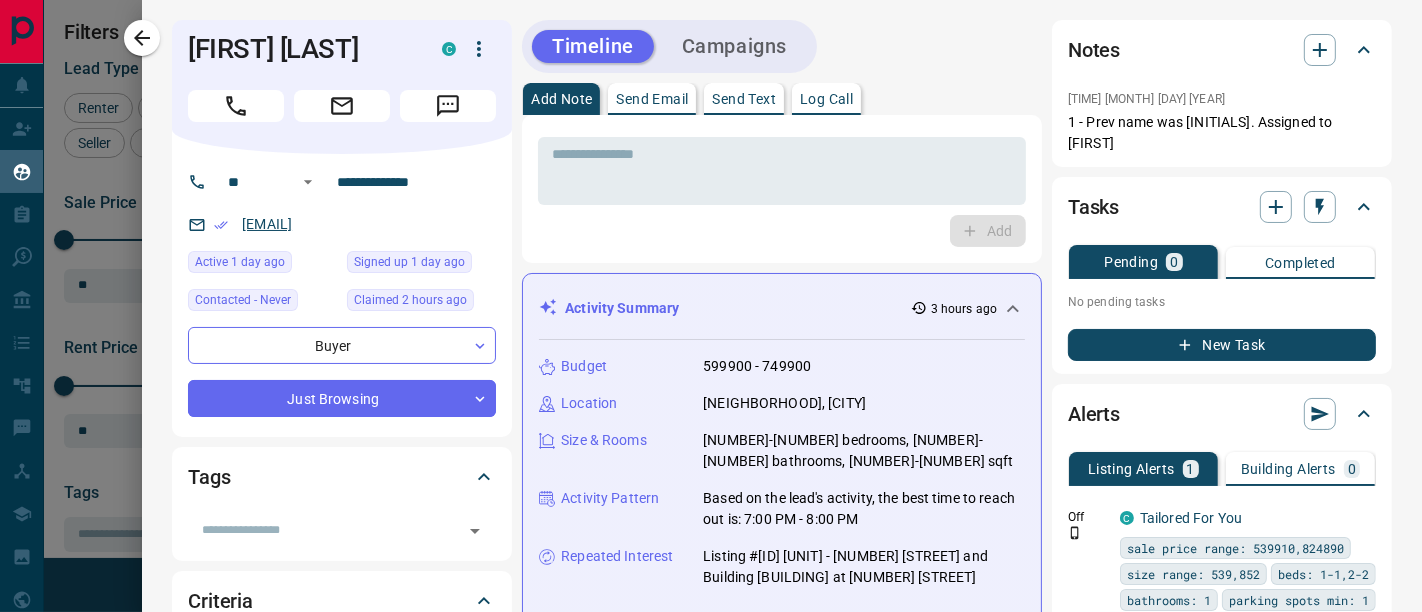 drag, startPoint x: 278, startPoint y: 214, endPoint x: 272, endPoint y: 223, distance: 10.816654 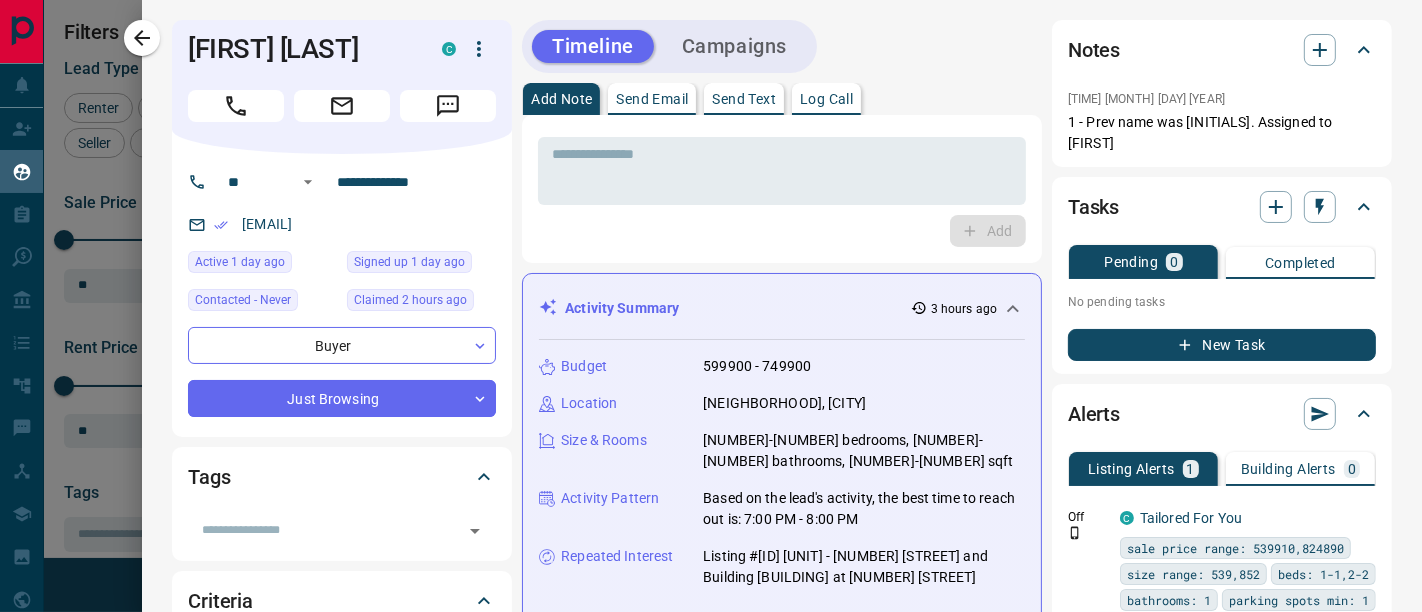 scroll, scrollTop: 222, scrollLeft: 0, axis: vertical 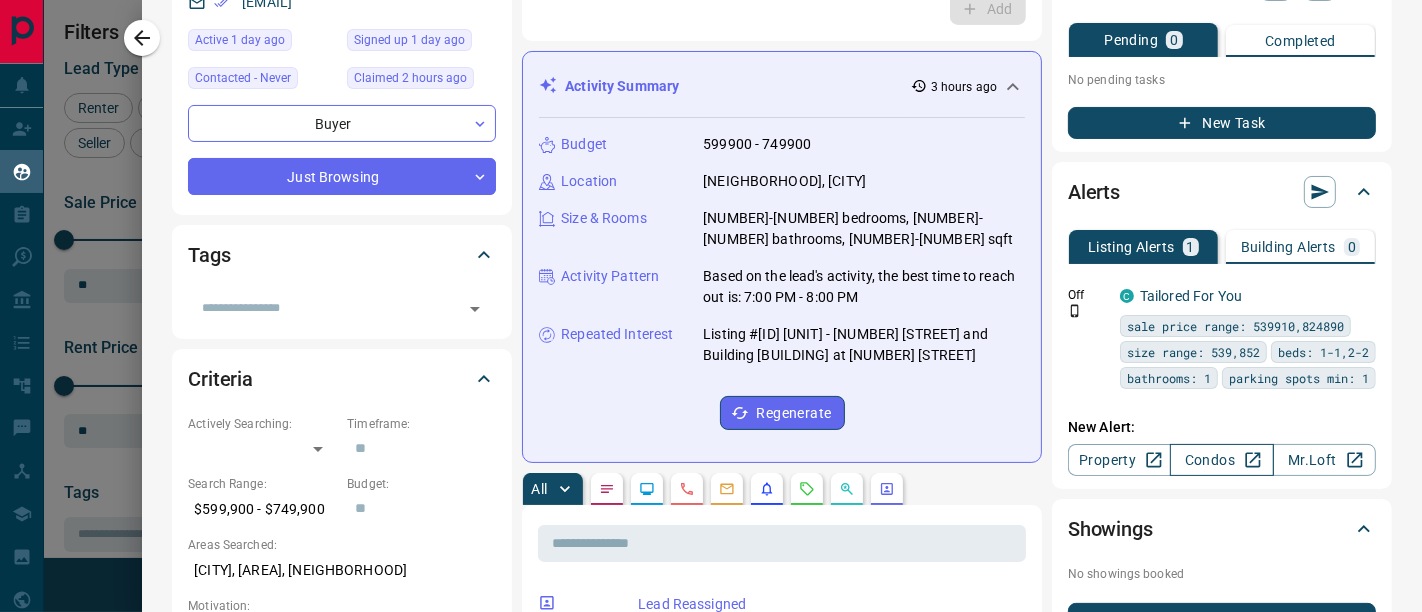 click on "Condos" at bounding box center (1221, 460) 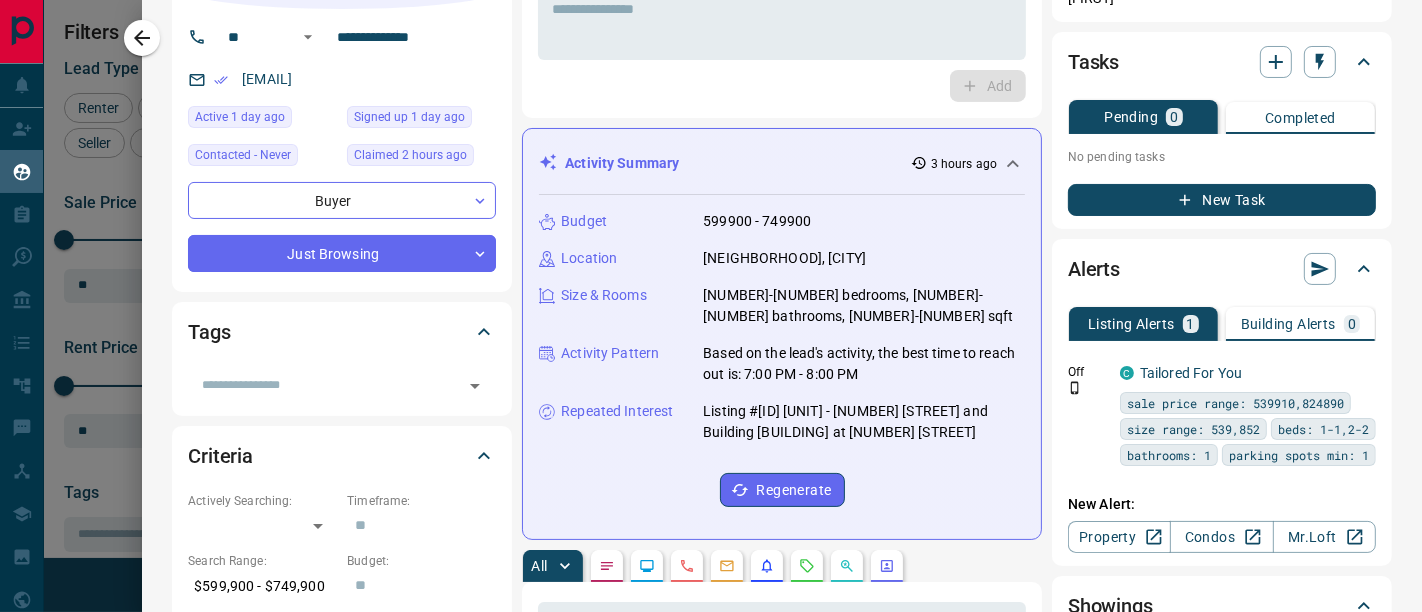 scroll, scrollTop: 111, scrollLeft: 0, axis: vertical 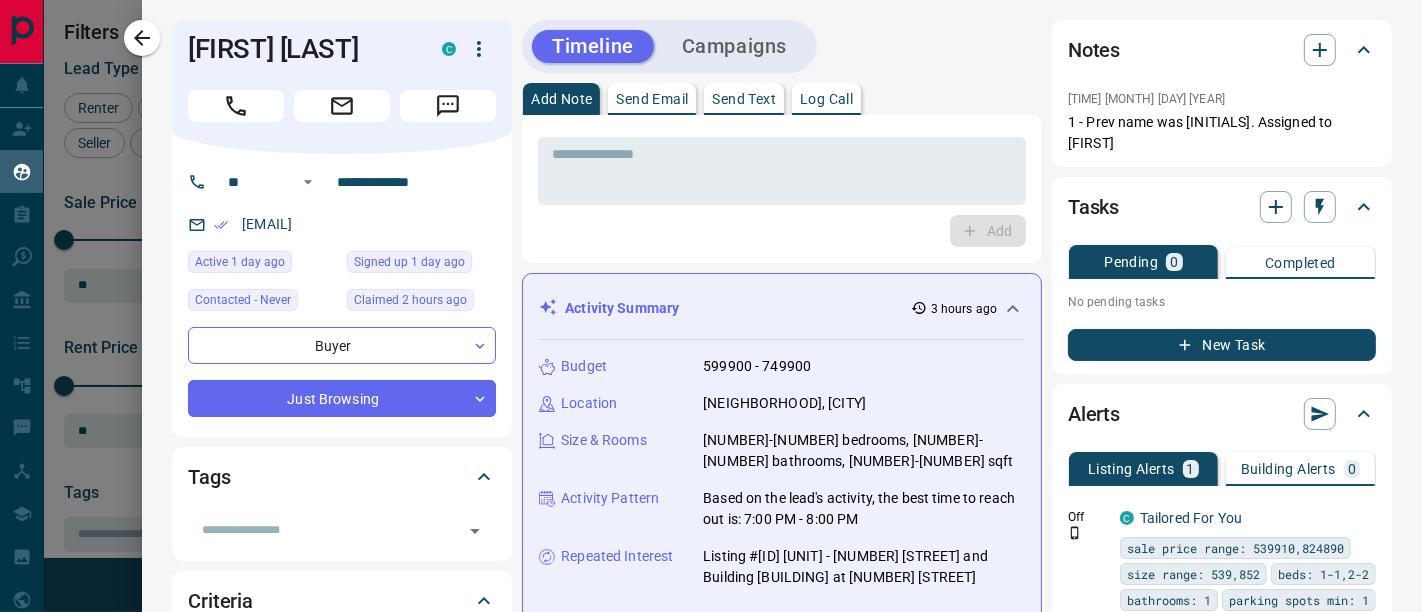 click on "Log Call" at bounding box center (826, 99) 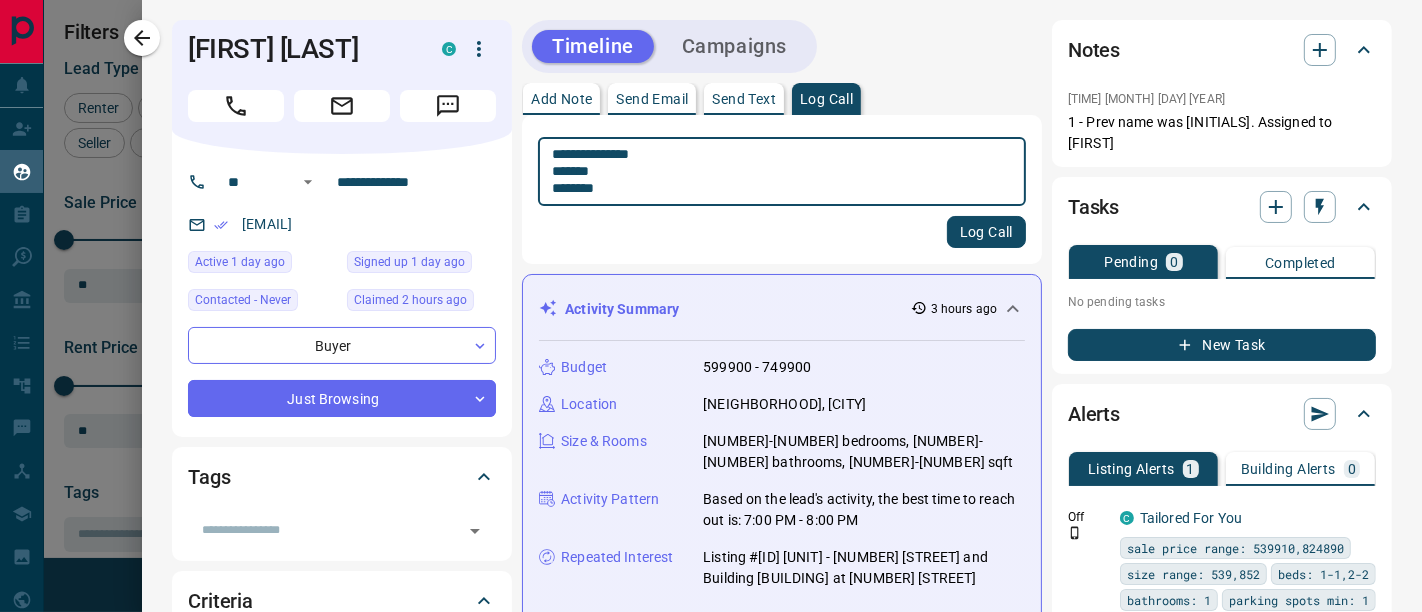 type on "**********" 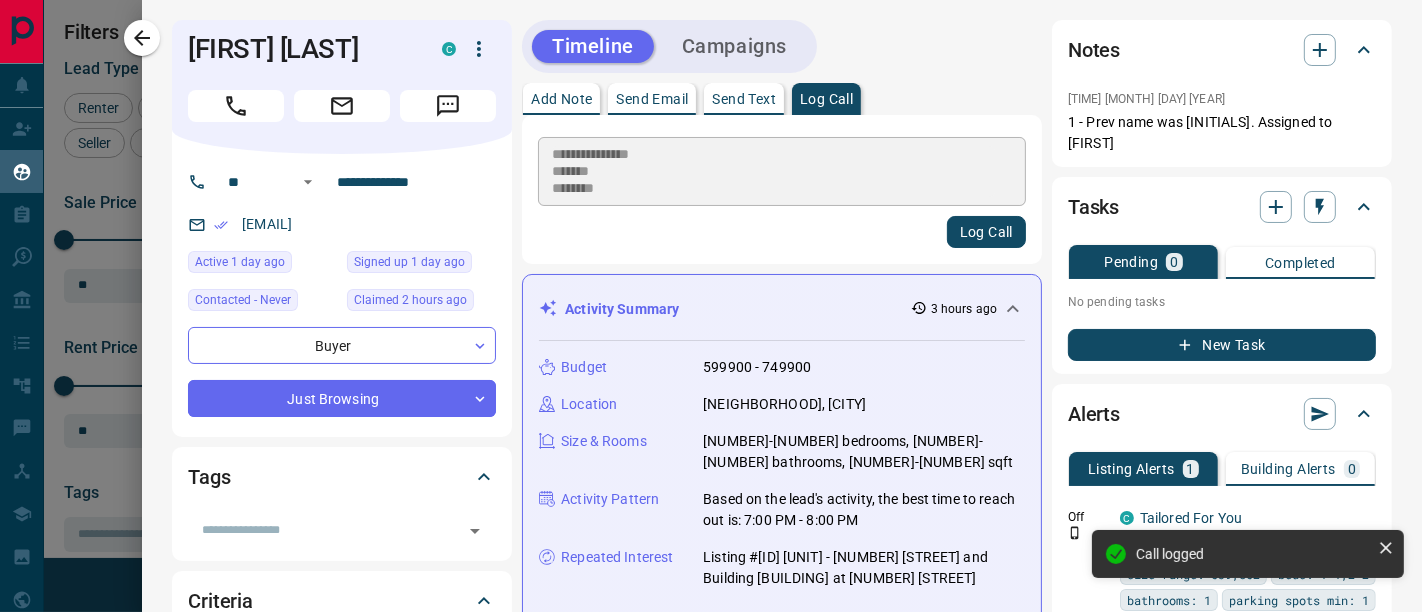 type 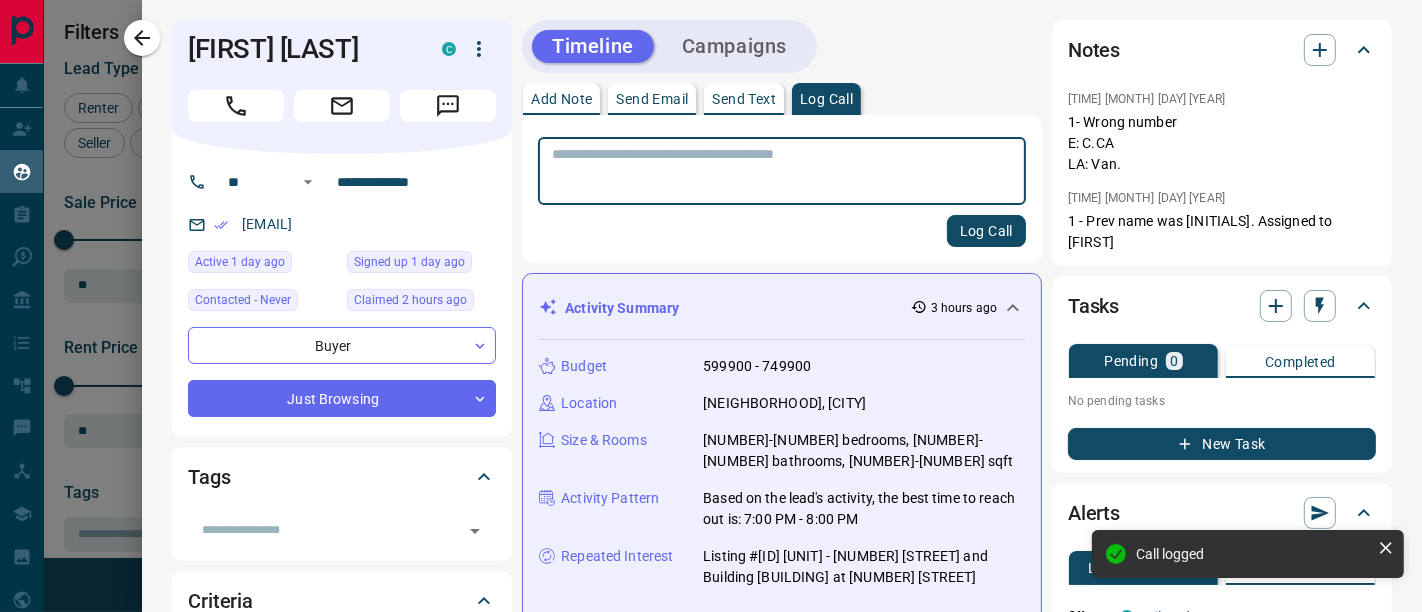 click on "New Task" at bounding box center (1222, 444) 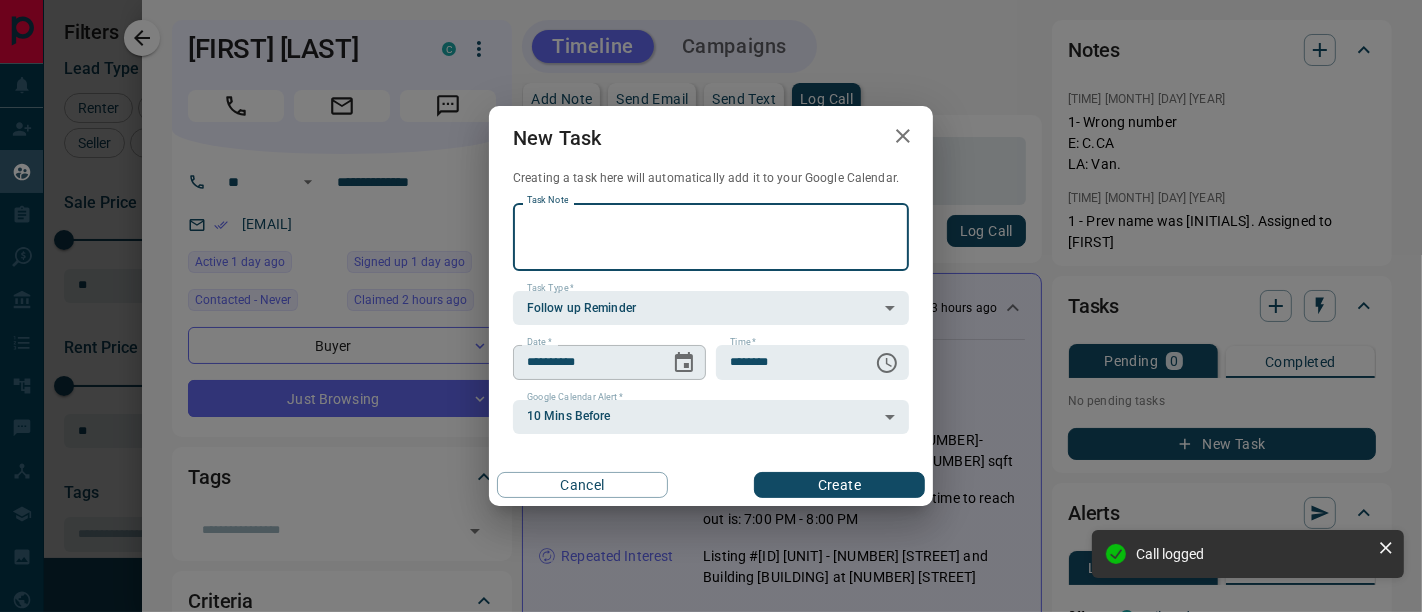 click 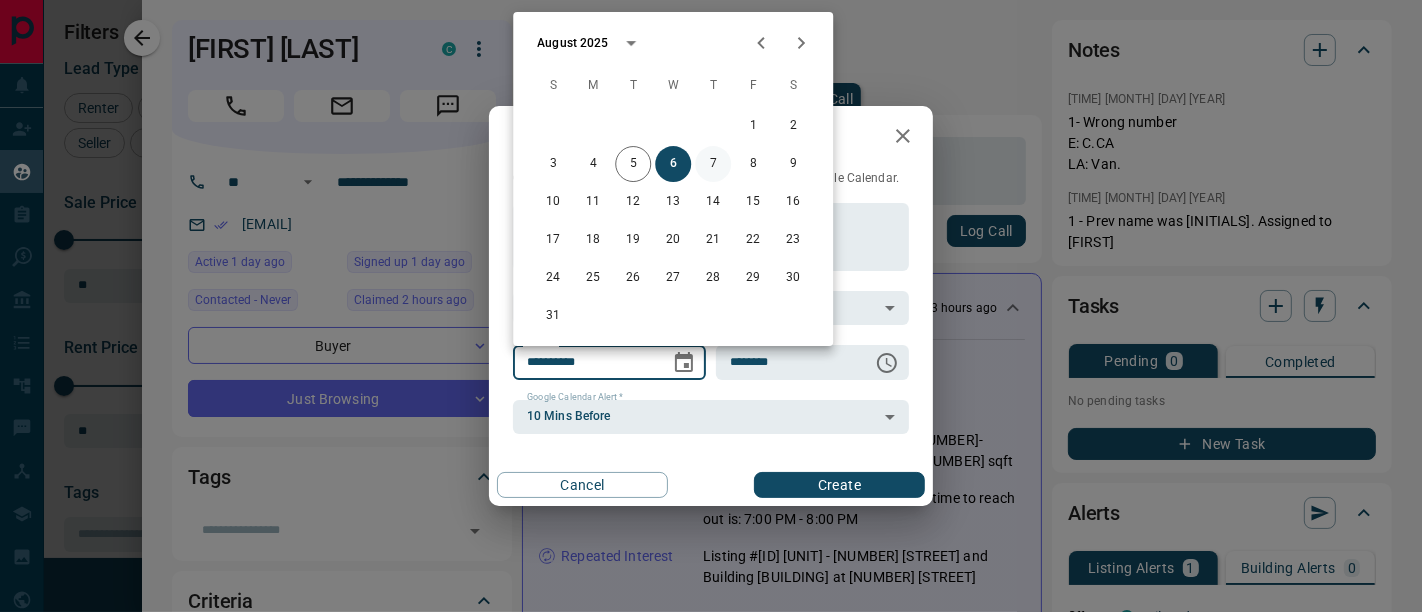 click on "7" at bounding box center [713, 164] 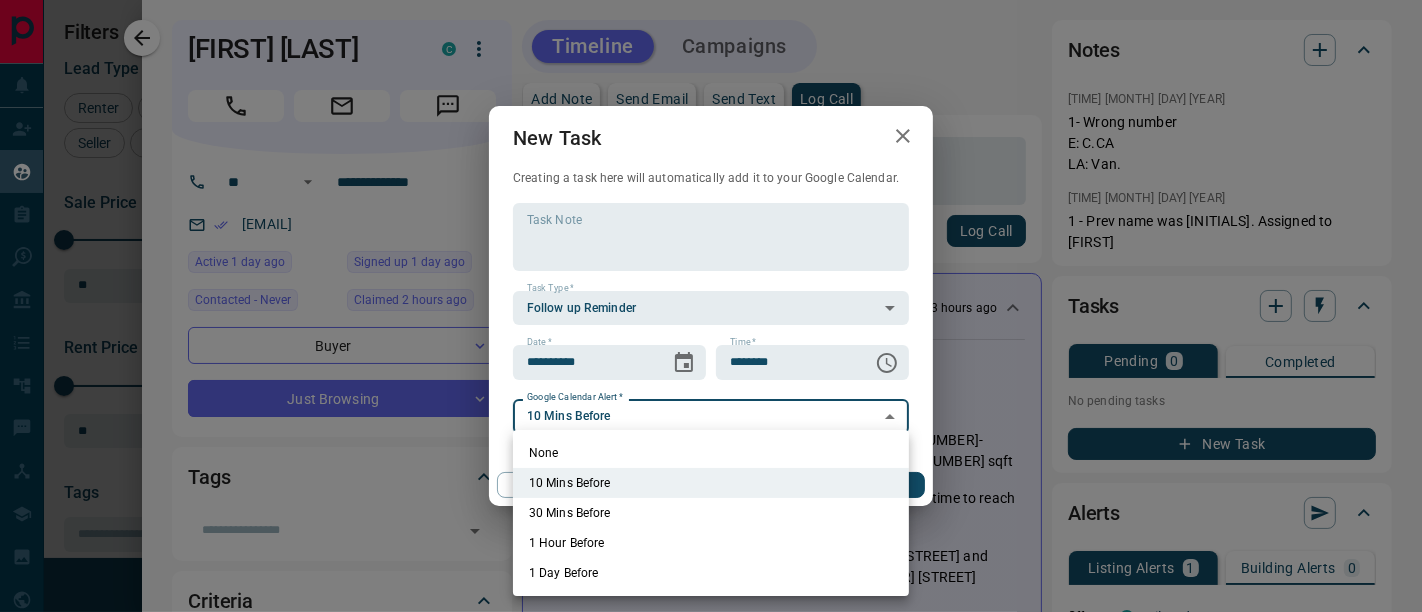 click on "Lead Transfers Claim Leads My Leads Tasks Opportunities Deals Campaigns Automations Messages Broker Bay Training Media Services Agent Resources Precon Worksheet Mobile Apps Disclosure Logout My Leads Filters 1 Manage Tabs New Lead All 812 TBD - Do Not Contact - Not Responsive 1 Bogus 21 Just Browsing 744 Criteria Obtained 12 Future Follow Up 26 Warm 1 HOT - Taken on Showings 4 Submitted Offer 1 Client 2 Name Details Last Active Claimed Date Status Tags [FIRST] [LAST] Buyer C $600K - $750K [DISTRICT], [CITY] 1 day ago 2 hours ago Signed up 1 day ago Just Browsing + [FIRST] [LAST] Buyer C $500K - $780K [CITY] 1 day ago Contacted in 6 hours 5 hours ago Signed up 1 day ago Just Browsing + [FIRST] [LAST] Buyer C $1M - $1M [DISTRICT], [CITY] 1 day ago Contacted in 6 hours 1 day ago Signed up 1 day ago Just Browsing + [FIRST] [LAST] Buyer C $2M - $2M [DISTRICT], [CITY] 4 days ago Contacted in 6 hours 4 days ago Signed up 4 days ago Just Browsing + [FIRST] [LAST] Buyer C $750K - $750K [CITY] 4 days ago 4 days ago + Buyer" at bounding box center (711, 293) 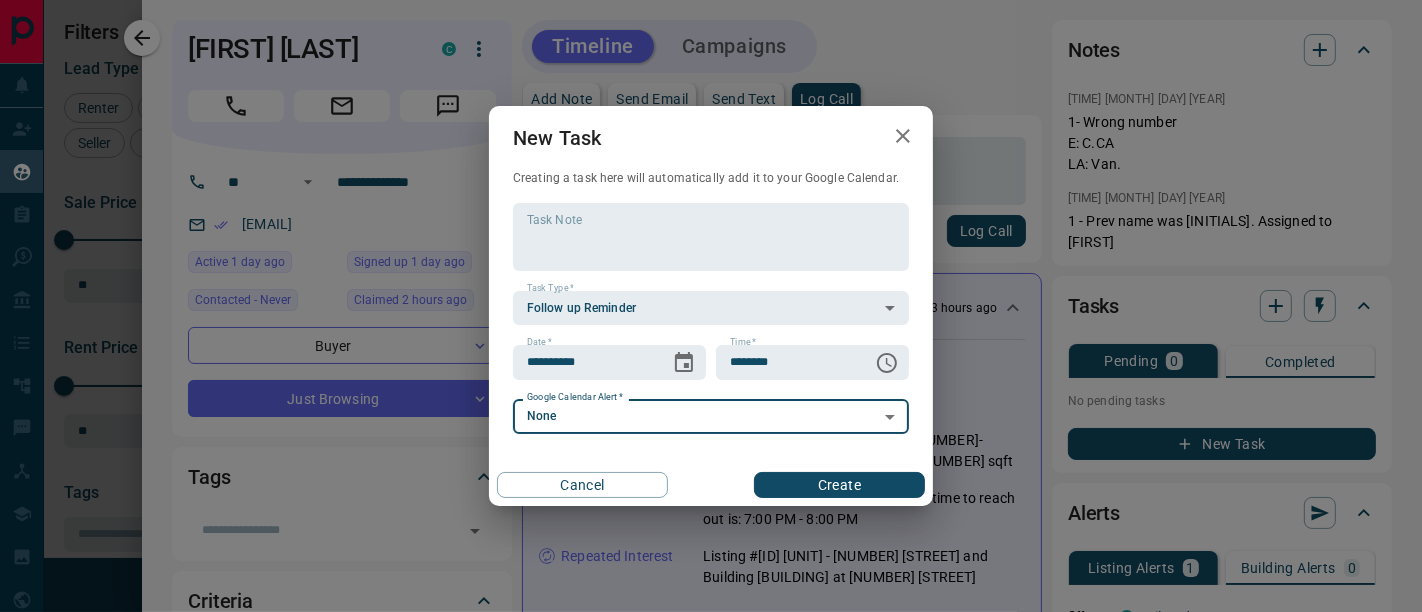 click on "Create" at bounding box center (839, 485) 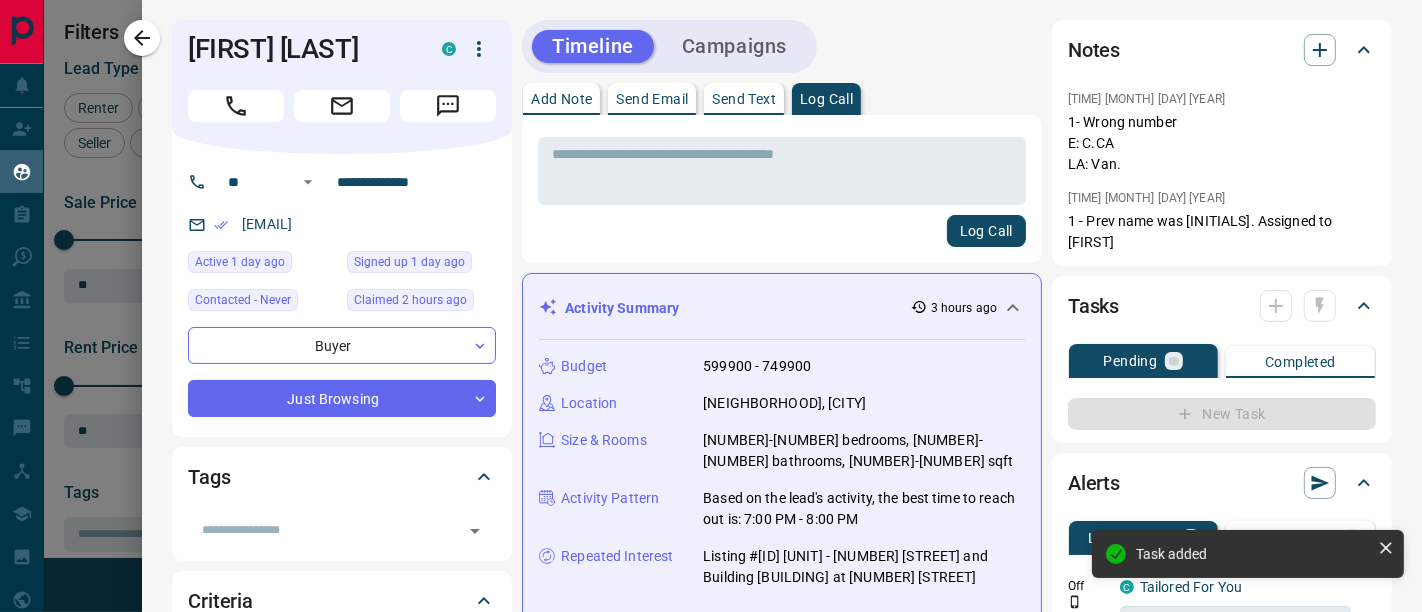 click 